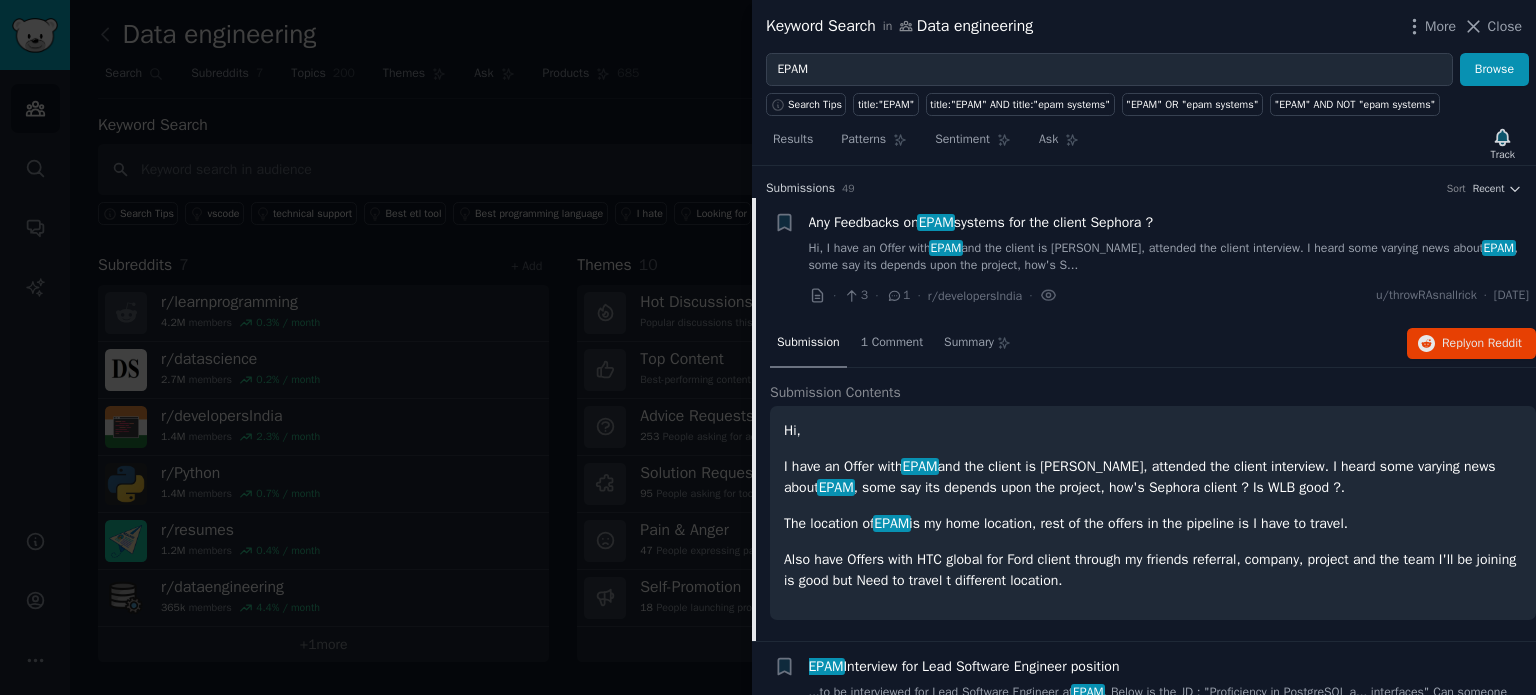 scroll, scrollTop: 0, scrollLeft: 0, axis: both 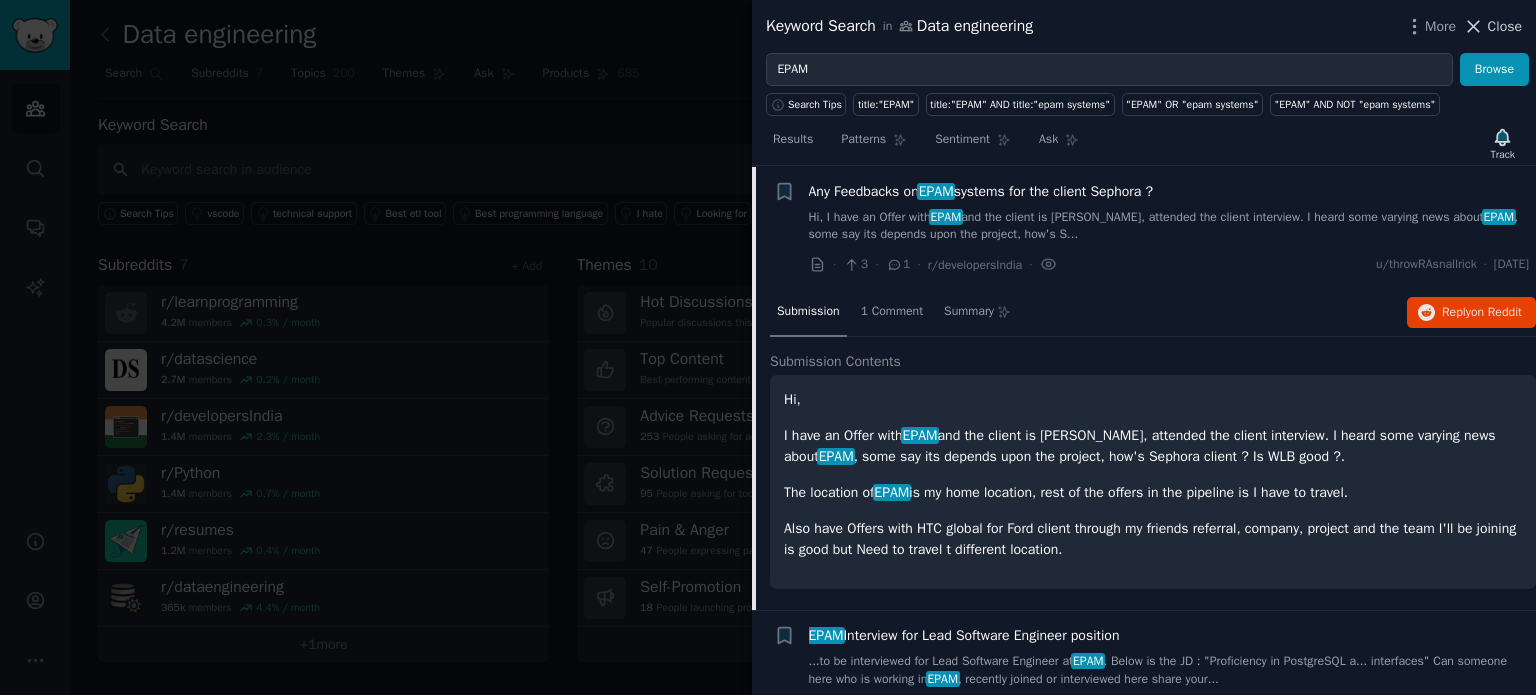 click 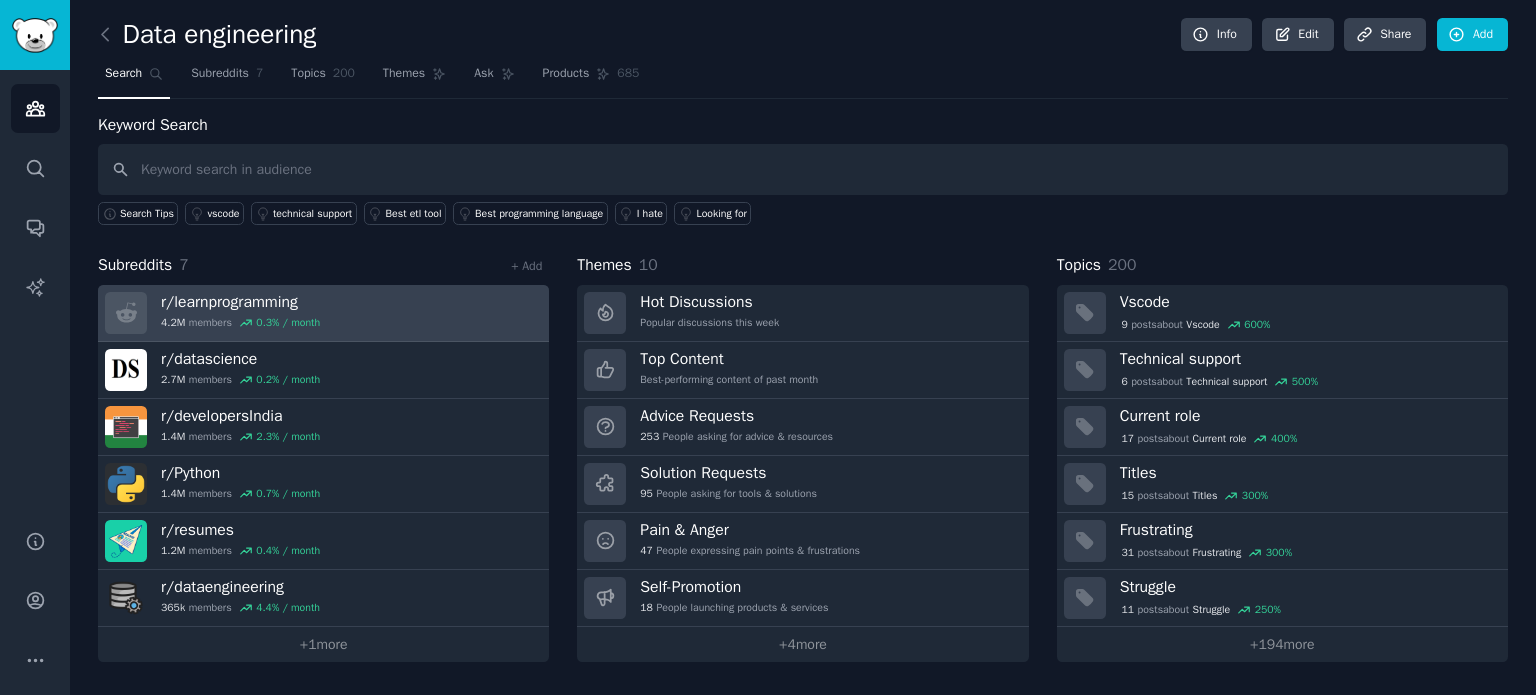 click on "r/ learnprogramming" at bounding box center (240, 302) 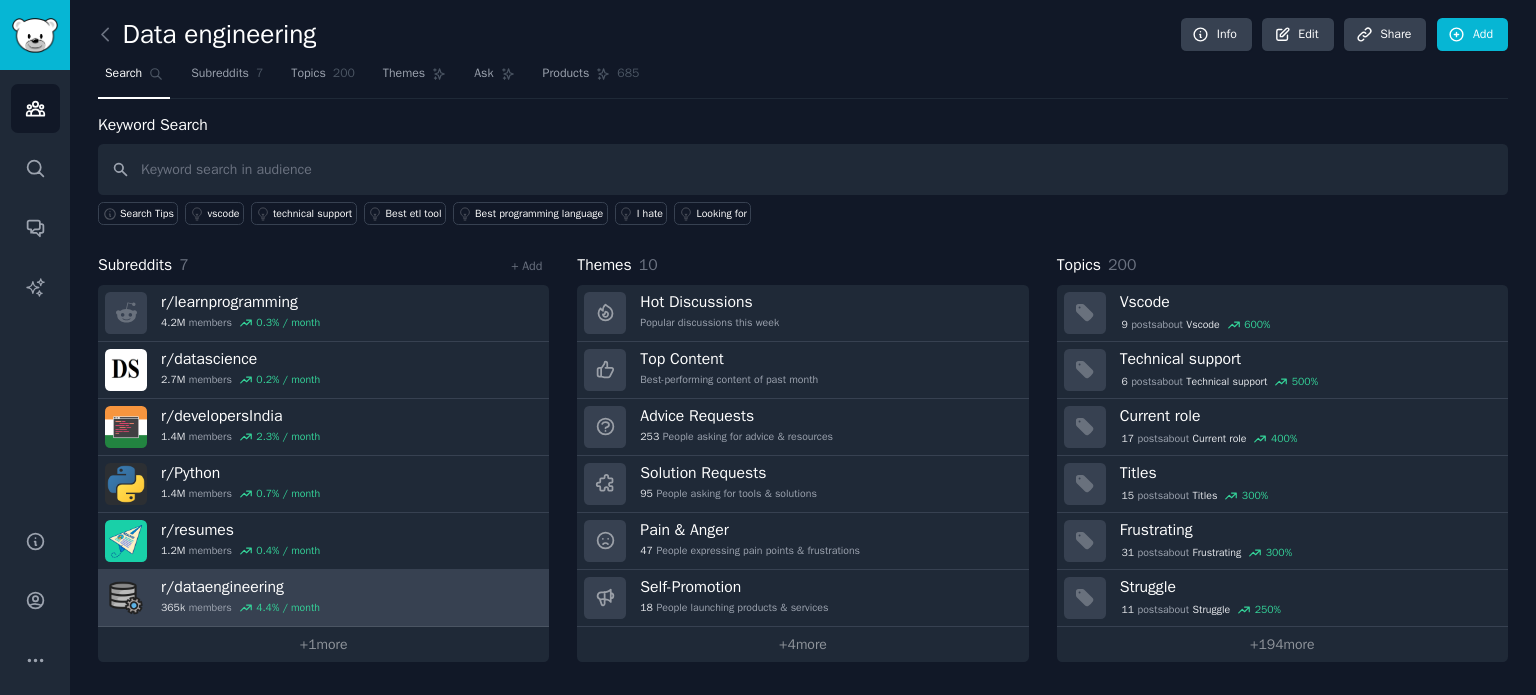 click on "r/ dataengineering 365k  members 4.4 % / month" at bounding box center [323, 598] 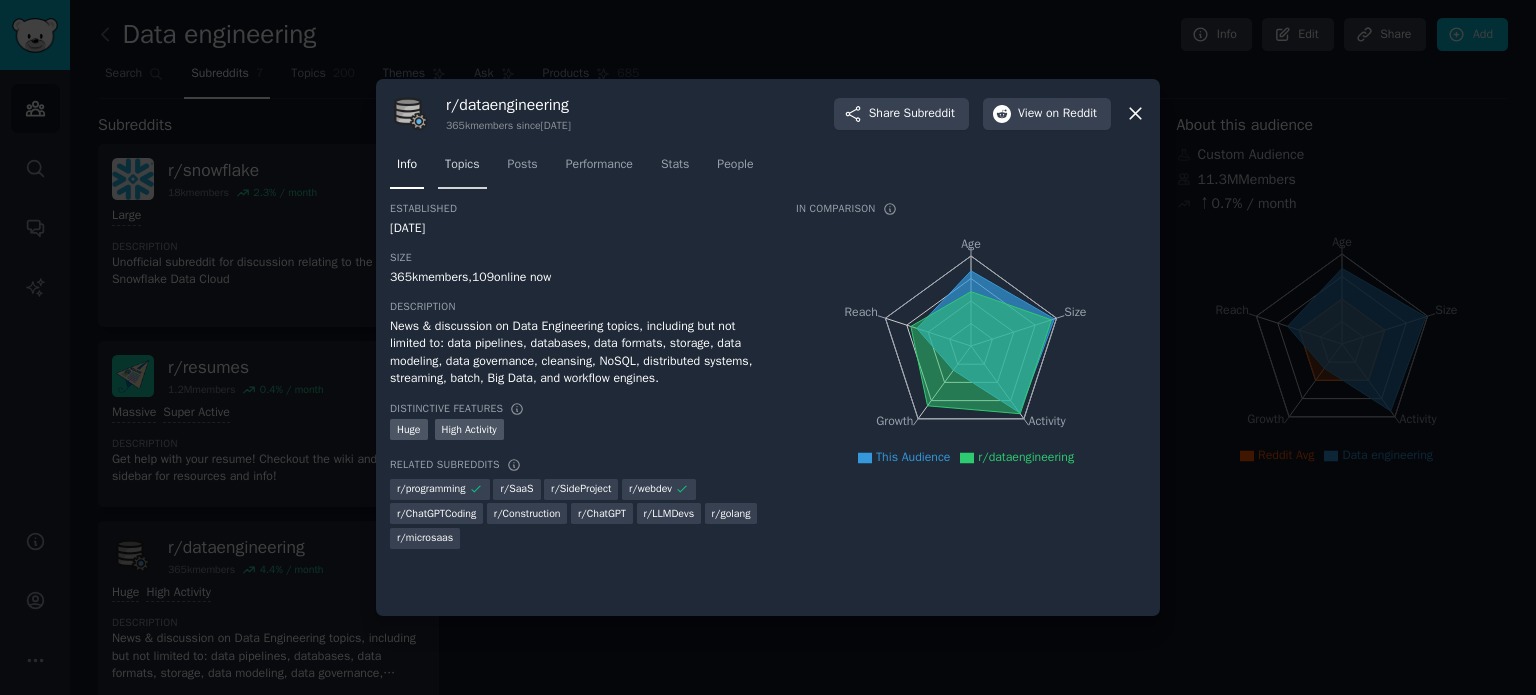 click on "Topics" at bounding box center (462, 165) 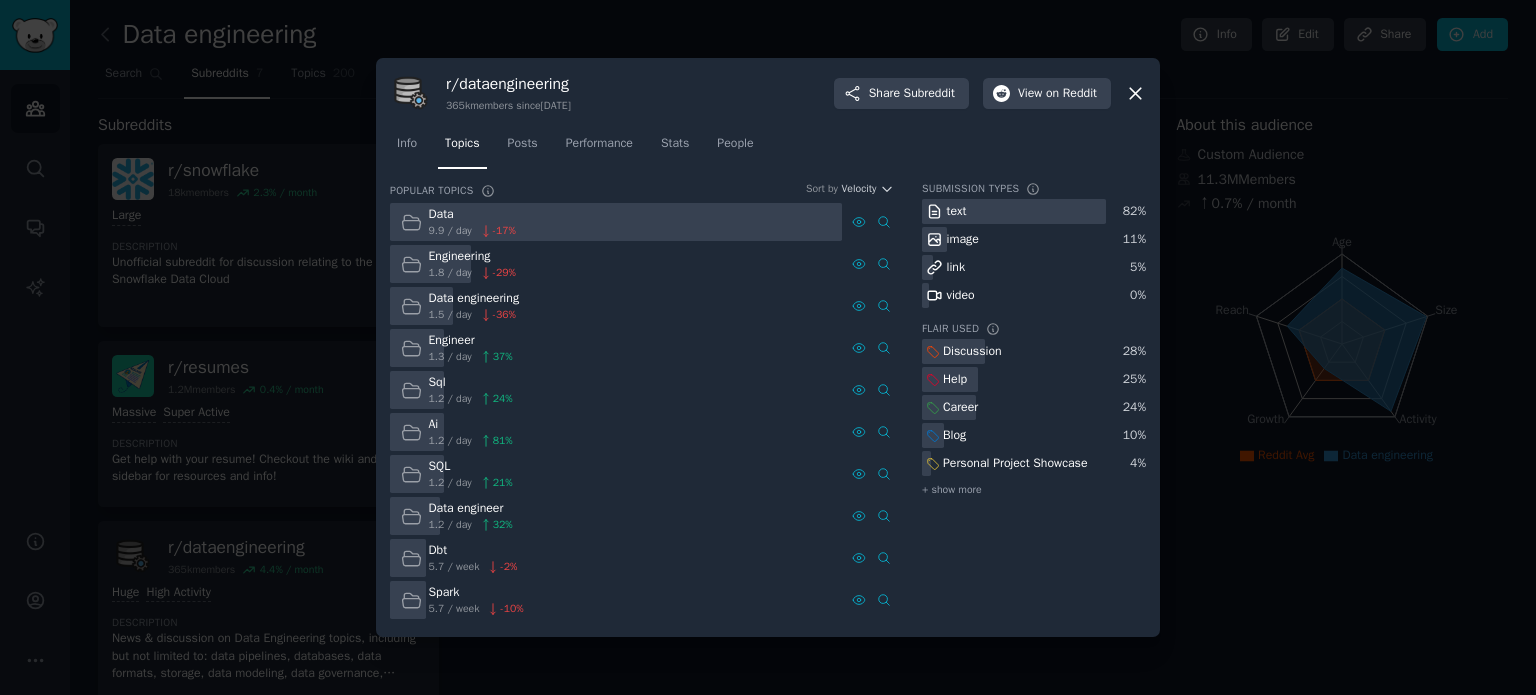 click on "Dbt" at bounding box center (473, 551) 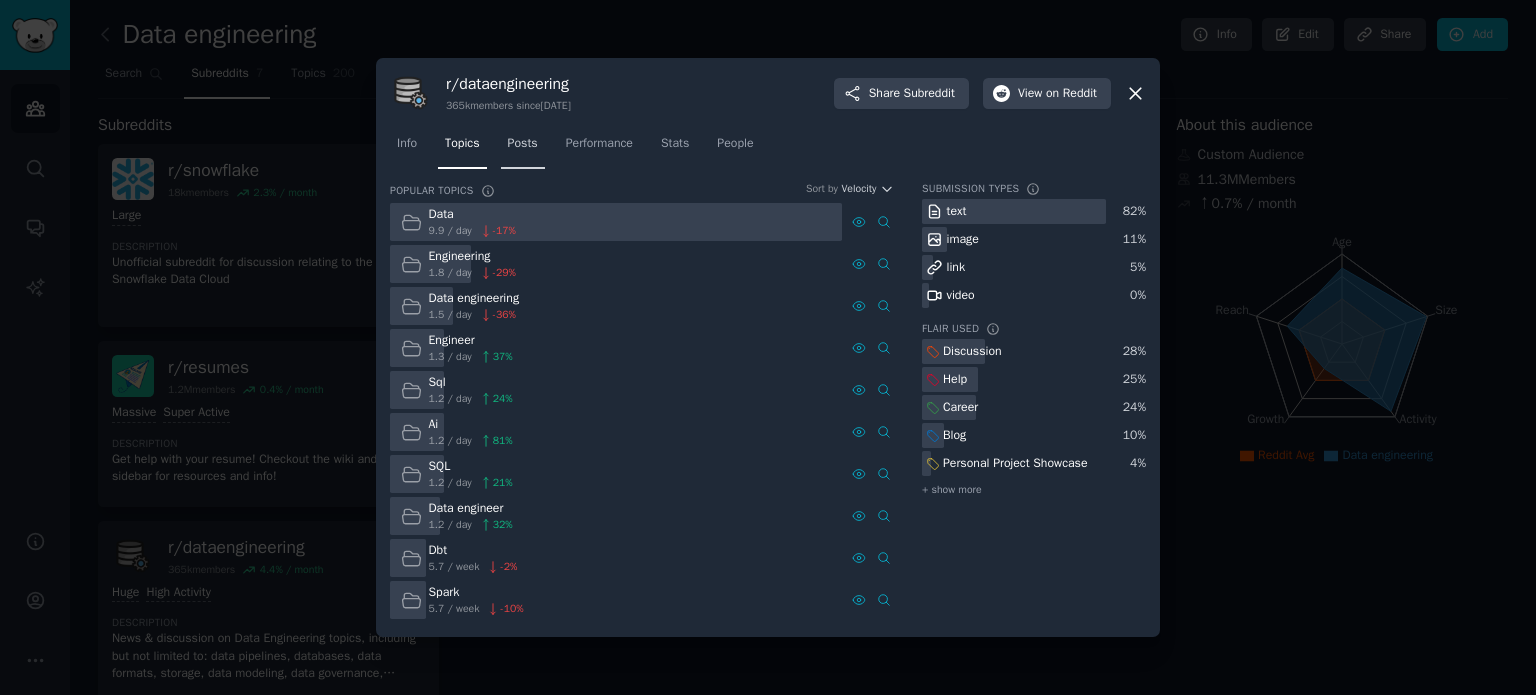 click on "Posts" at bounding box center [523, 144] 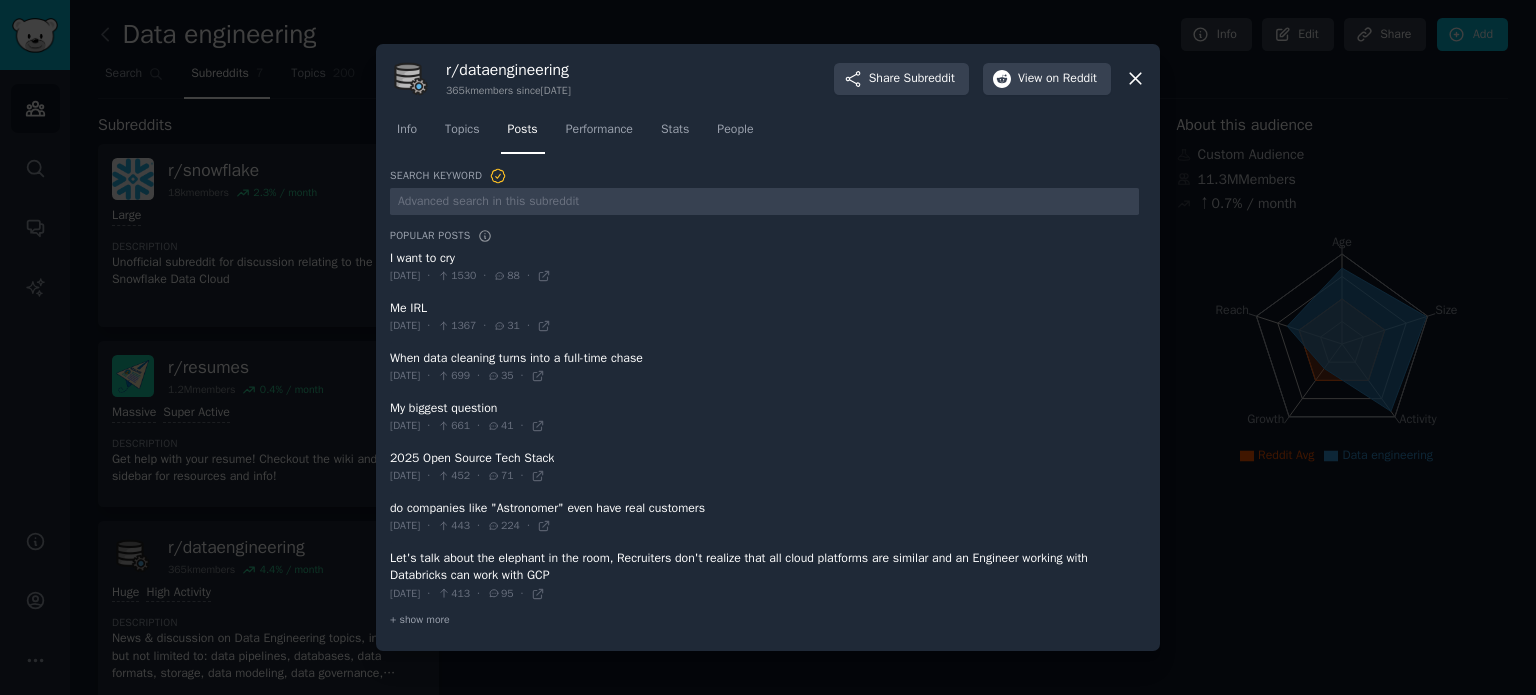 click at bounding box center [764, 267] 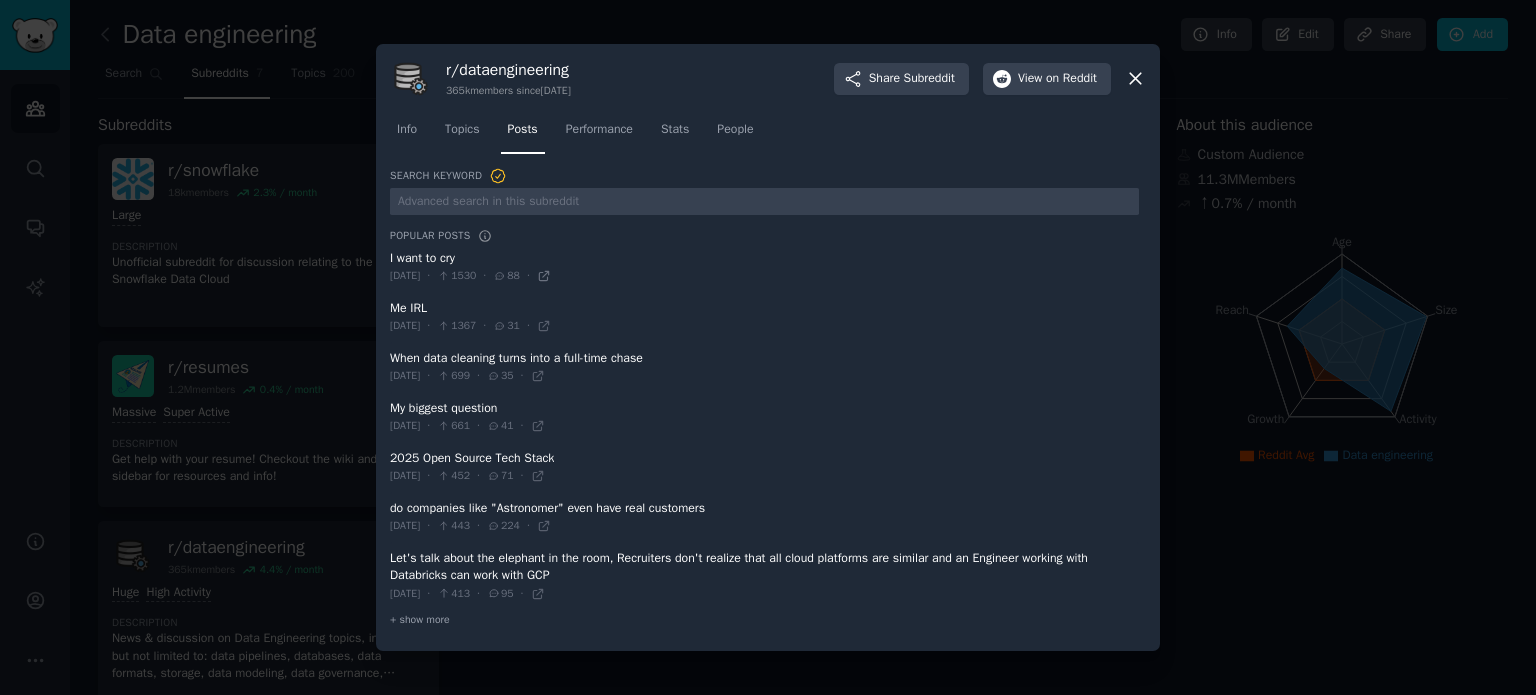 click 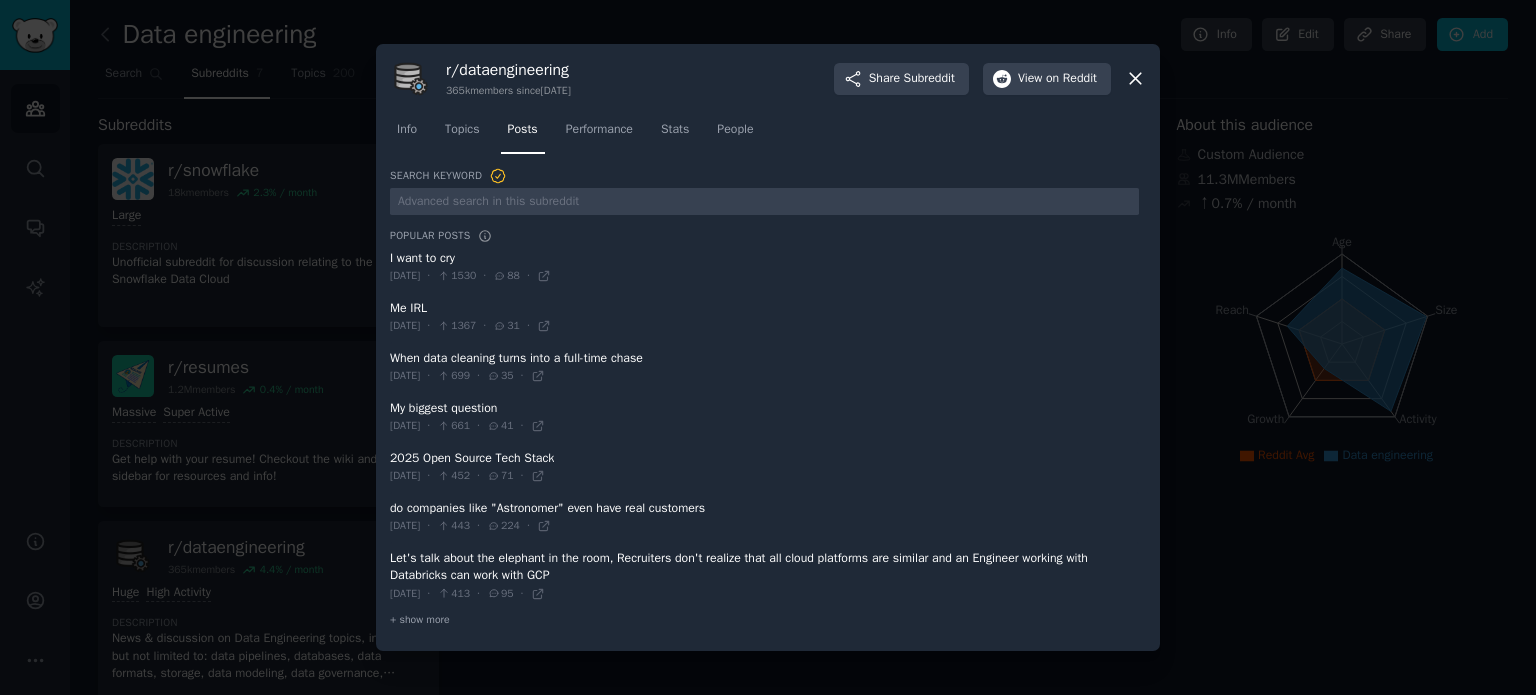 drag, startPoint x: 408, startPoint y: 366, endPoint x: 640, endPoint y: 359, distance: 232.10558 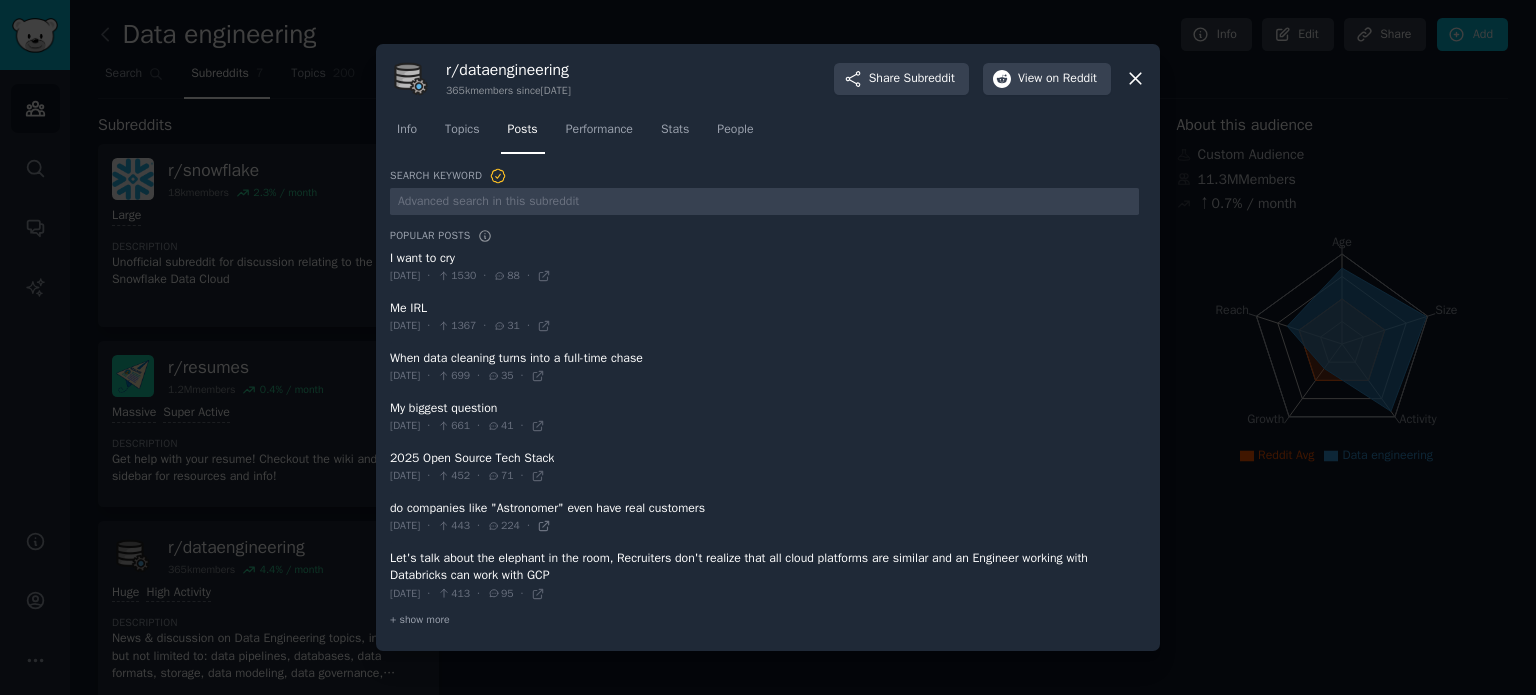 click 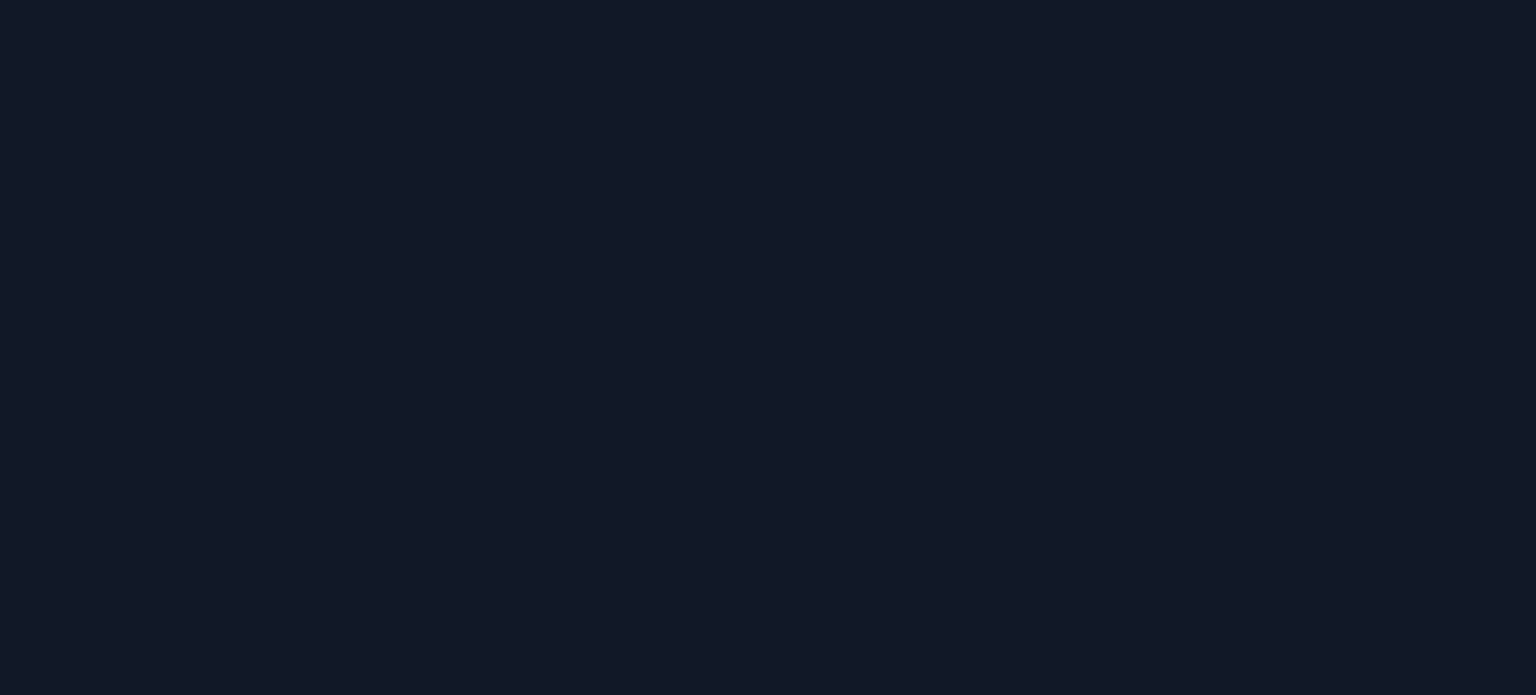 scroll, scrollTop: 0, scrollLeft: 0, axis: both 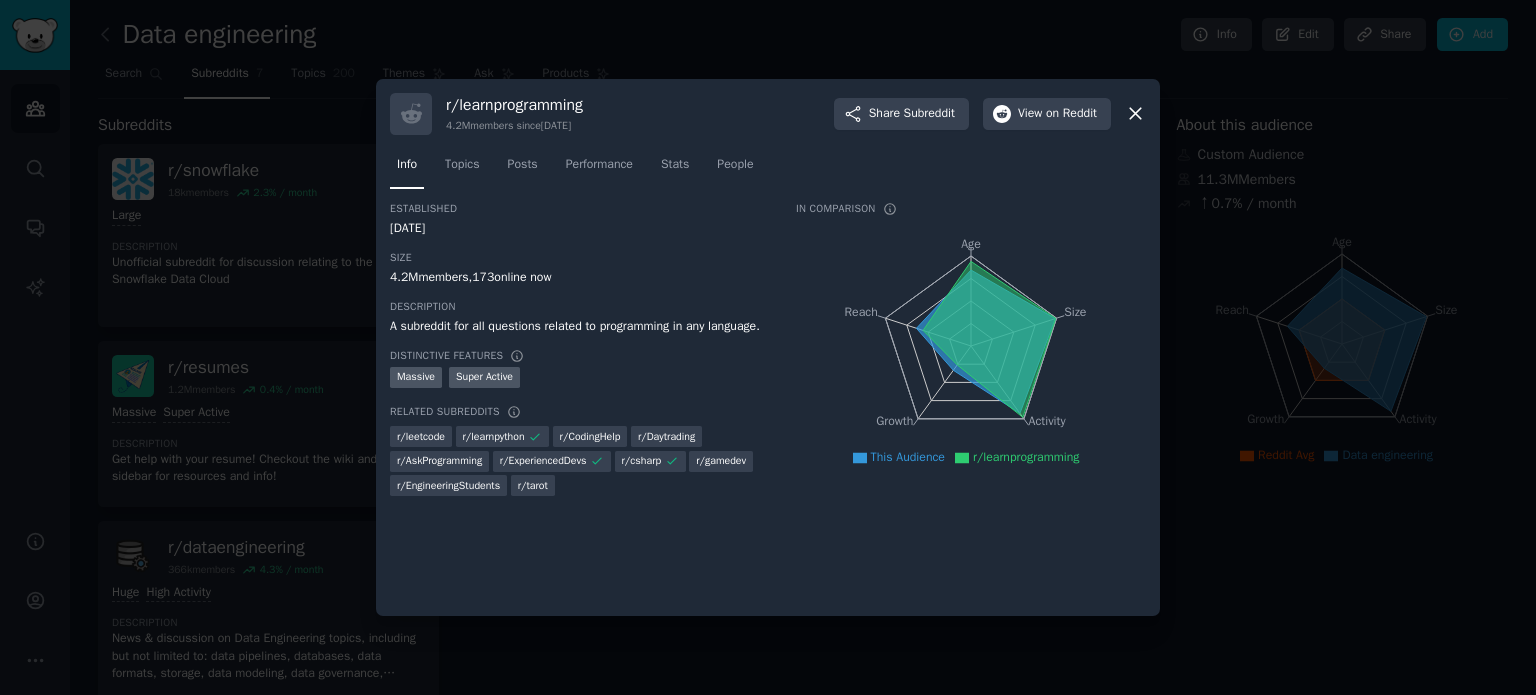 click on "r/ learnprogramming" at bounding box center [514, 105] 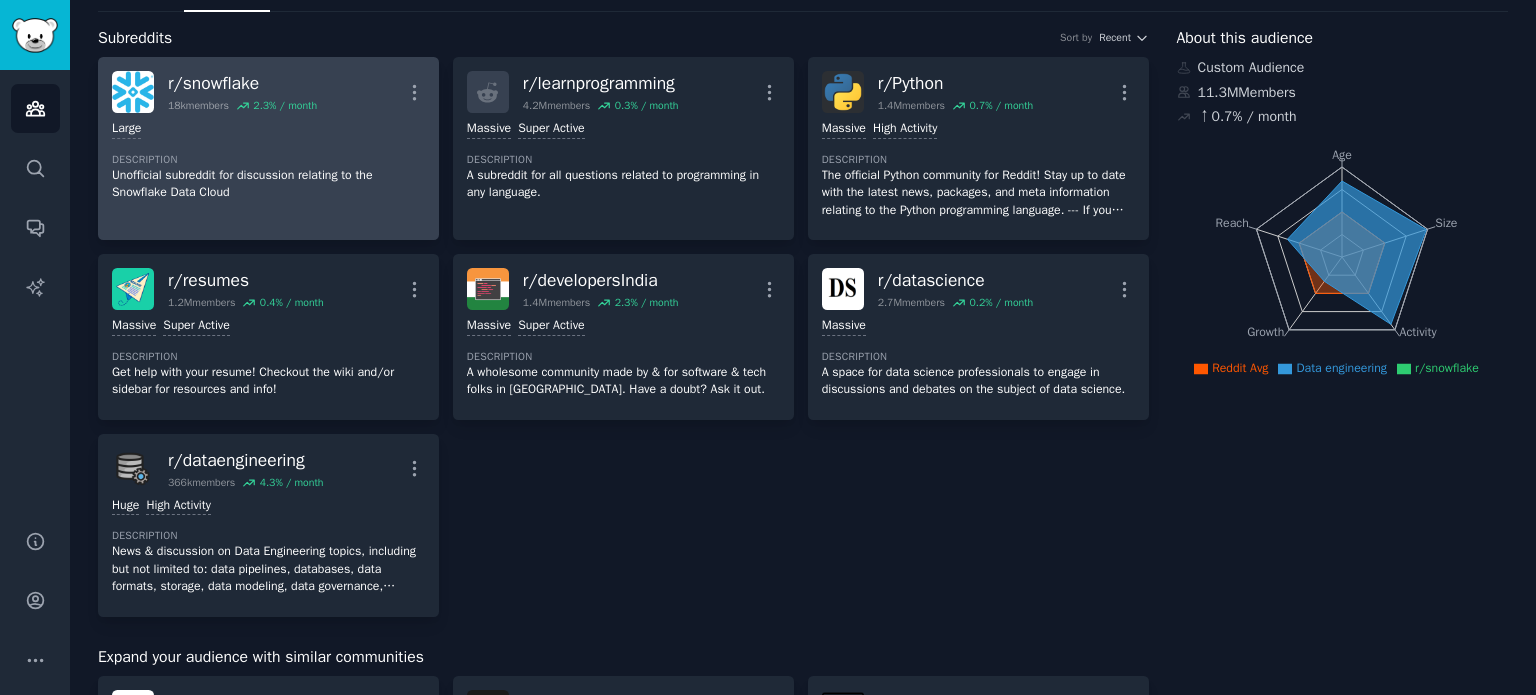 scroll, scrollTop: 0, scrollLeft: 0, axis: both 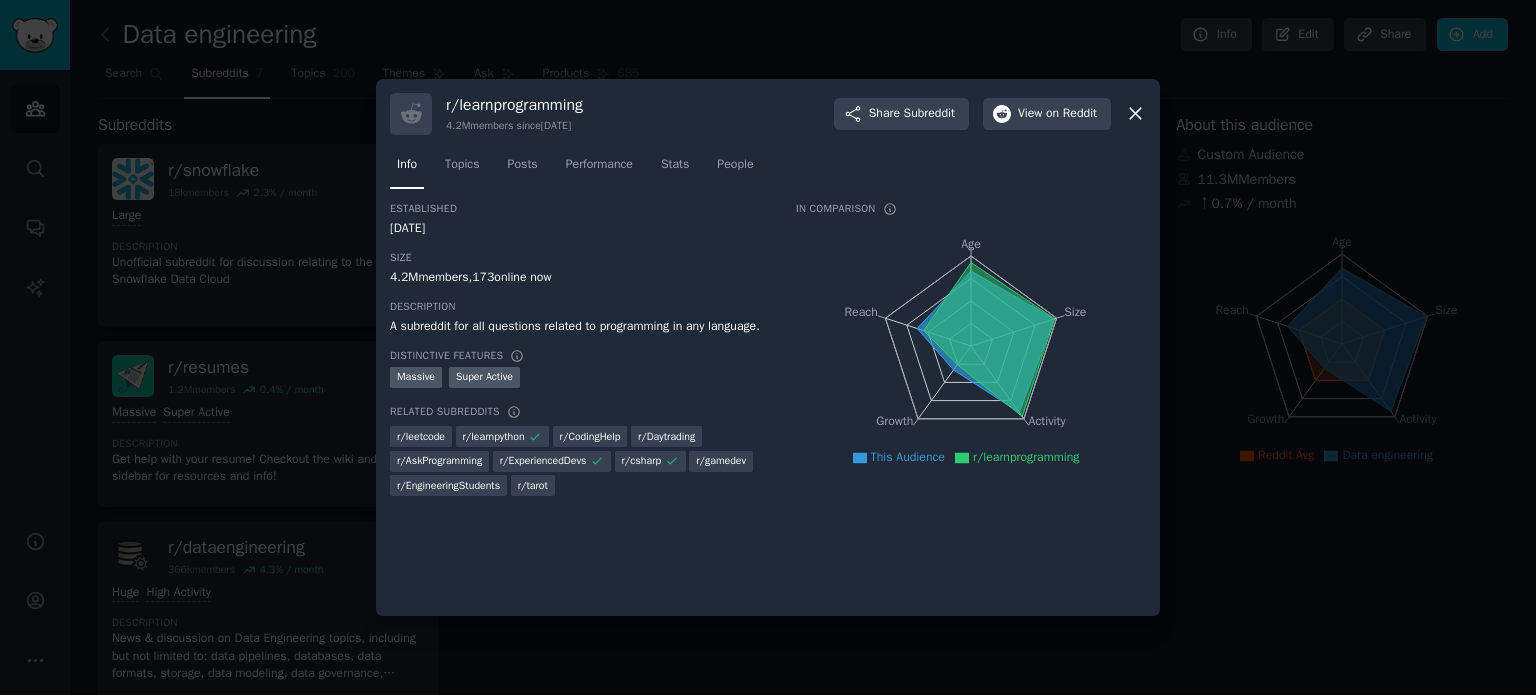 click 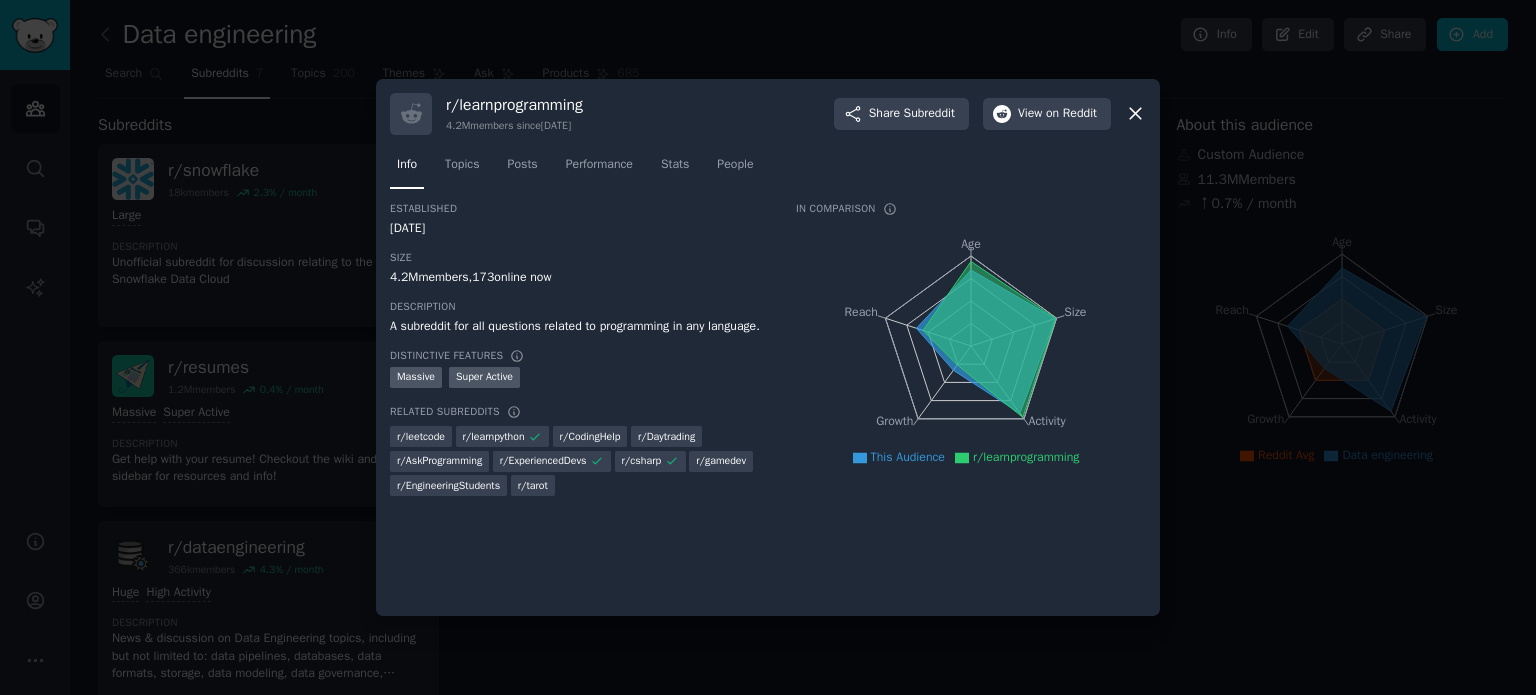 click 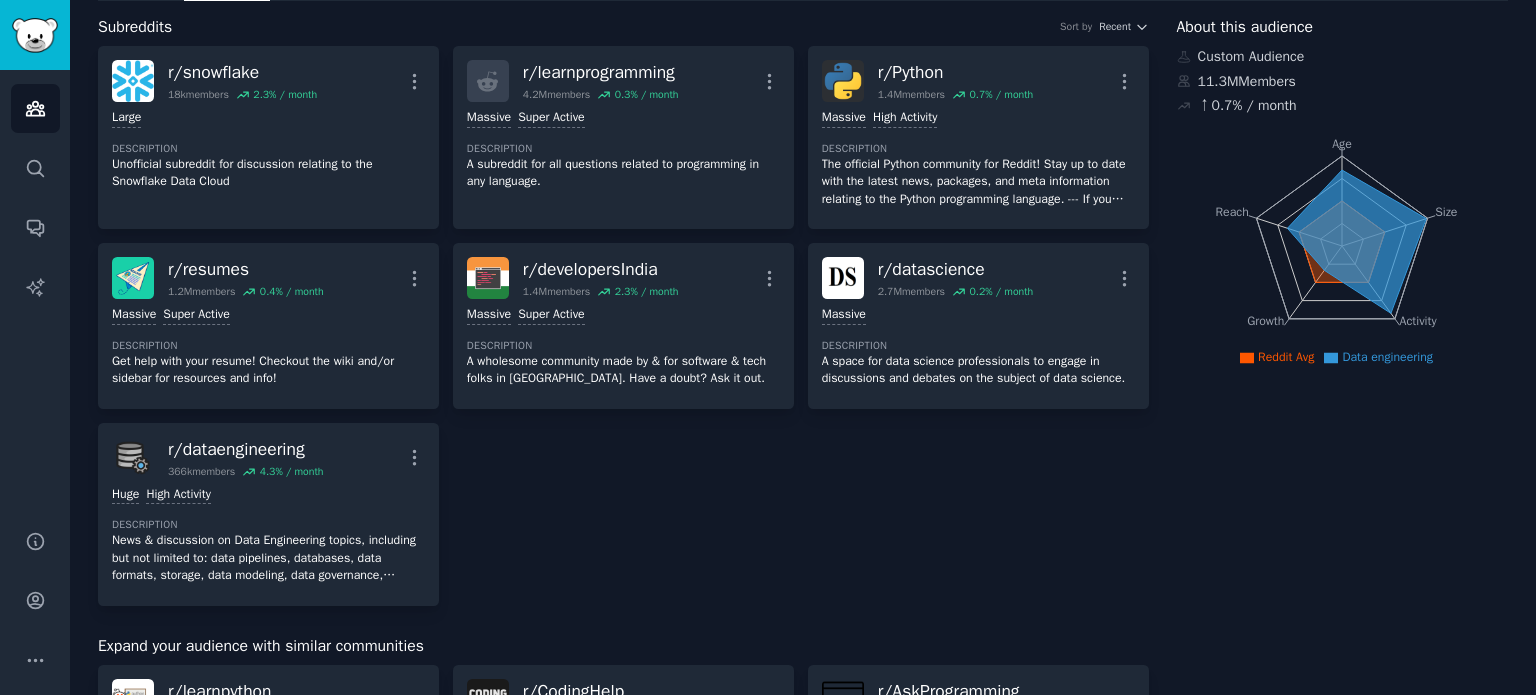 scroll, scrollTop: 0, scrollLeft: 0, axis: both 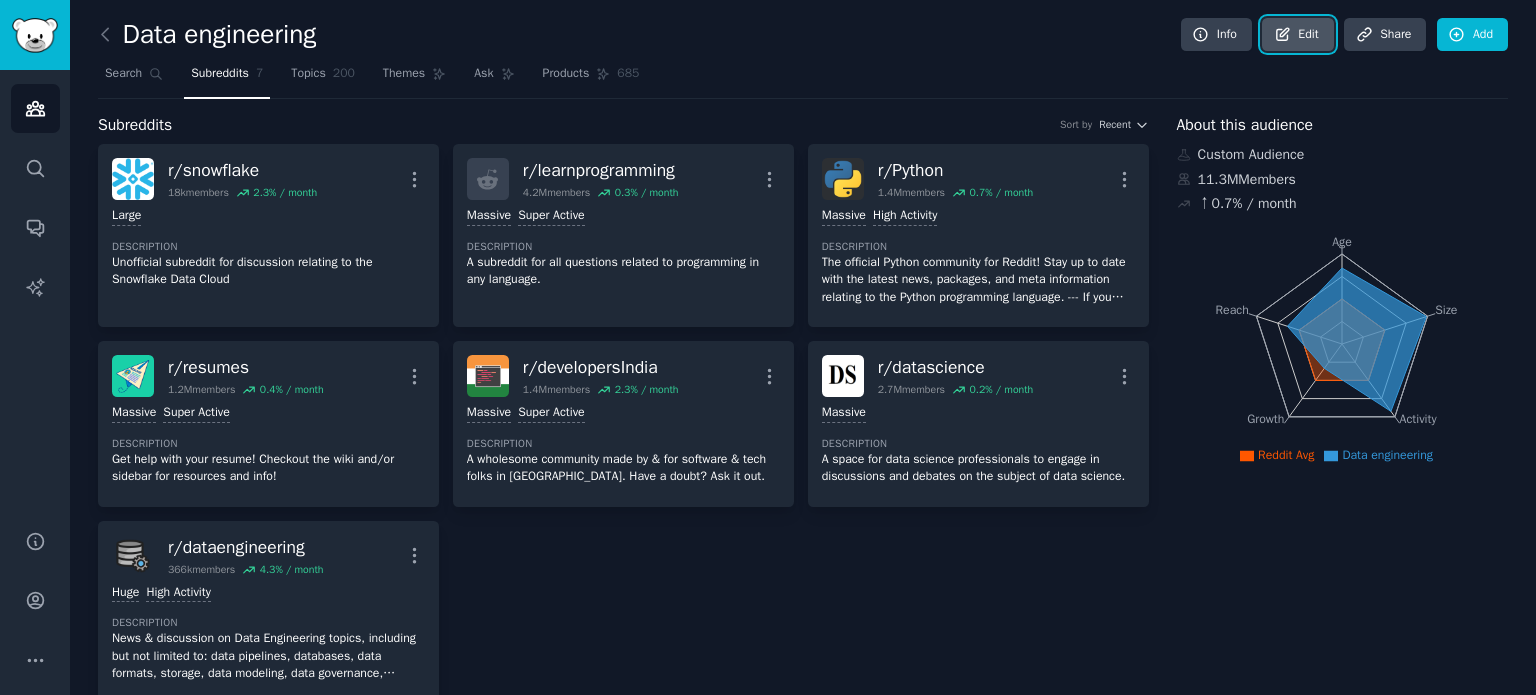 click 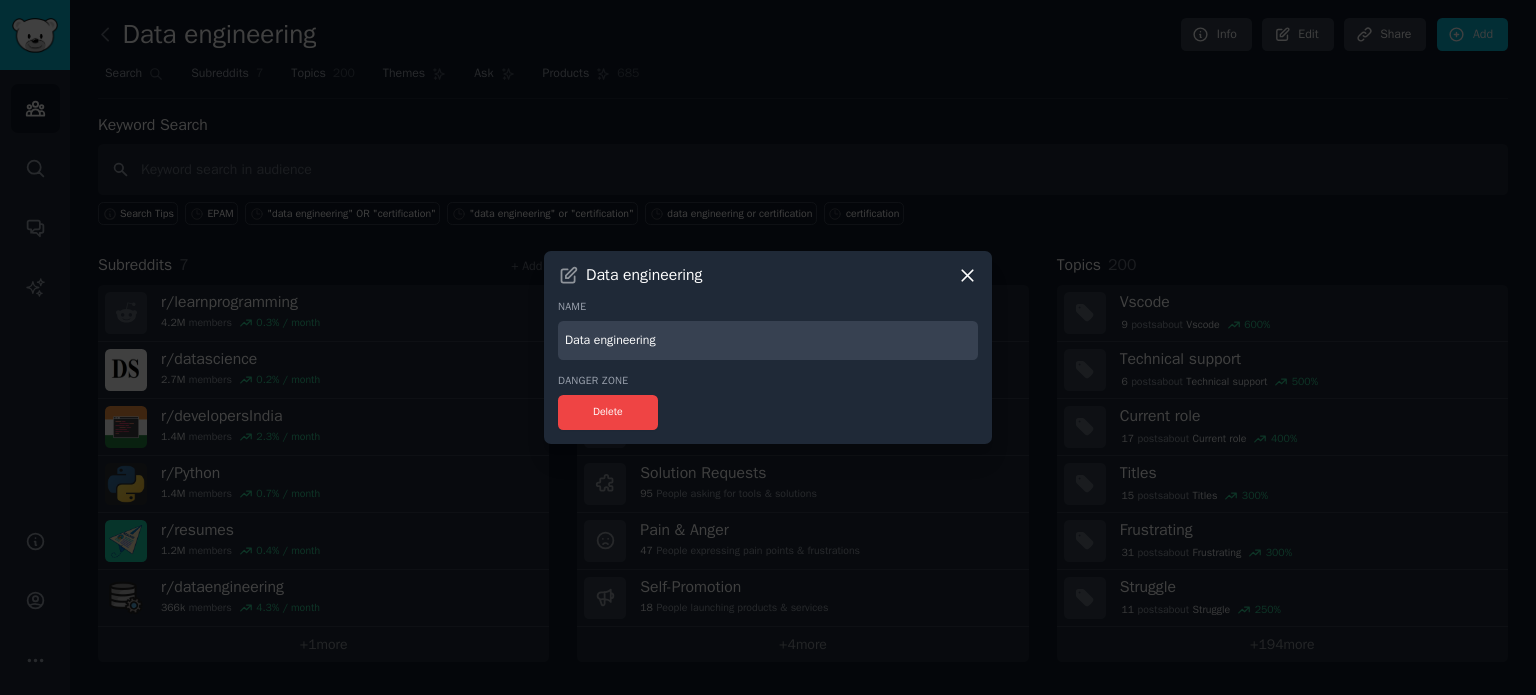 click 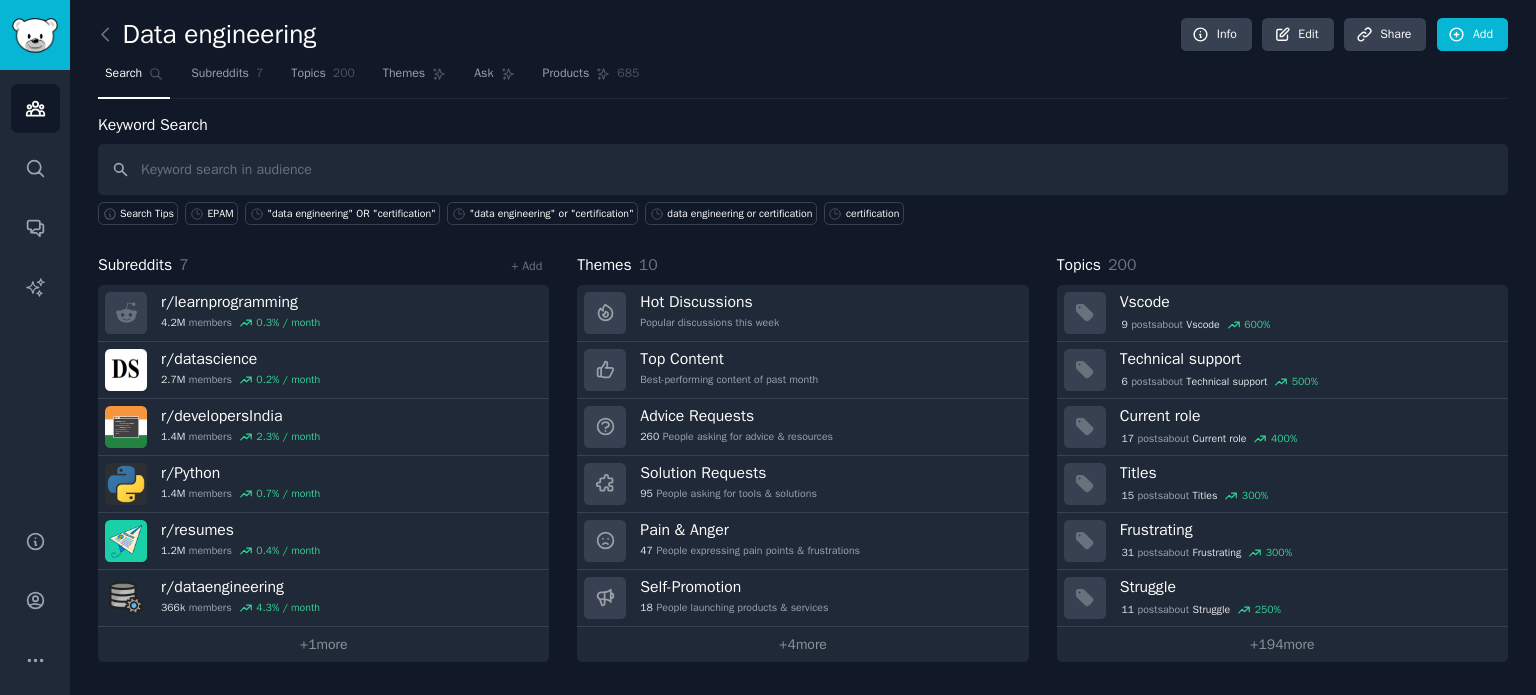 drag, startPoint x: 347, startPoint y: 305, endPoint x: 386, endPoint y: 246, distance: 70.724815 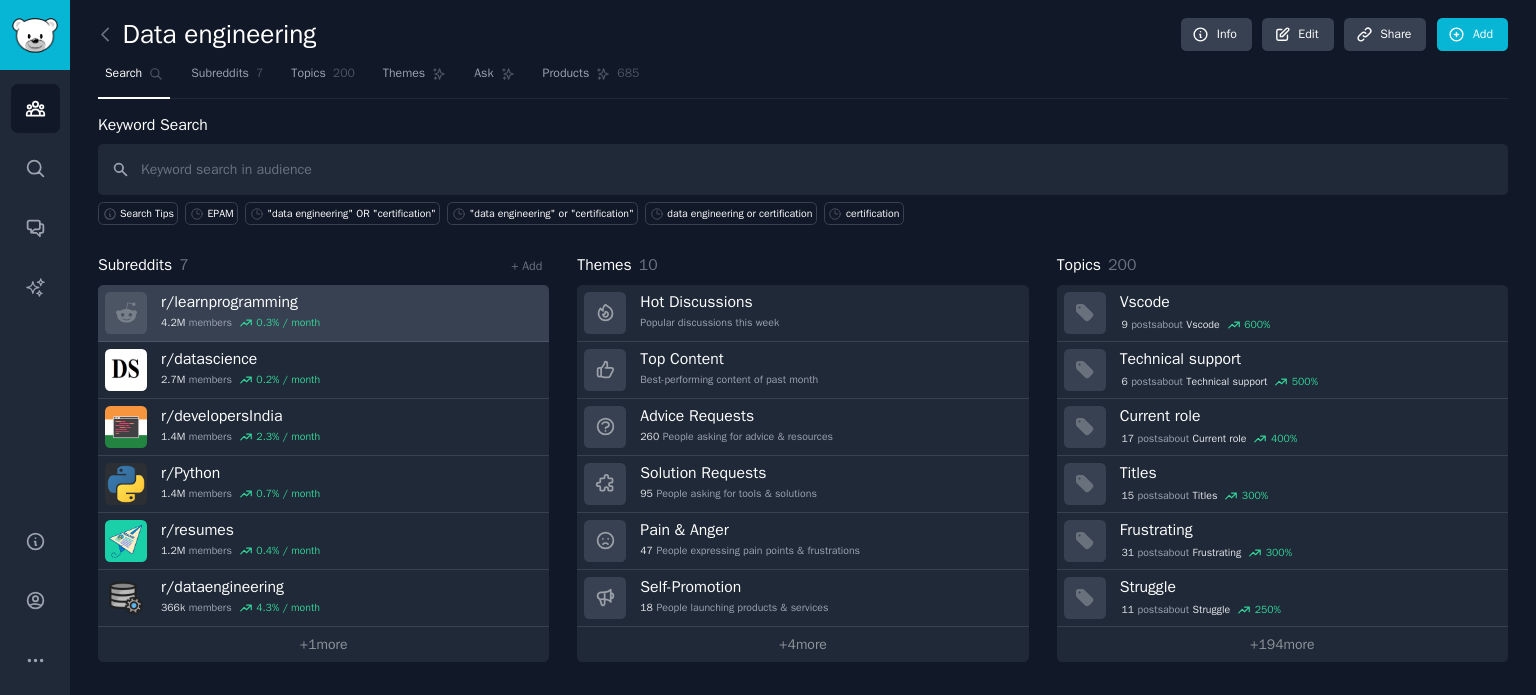 click on "r/ learnprogramming 4.2M  members 0.3 % / month" at bounding box center (323, 313) 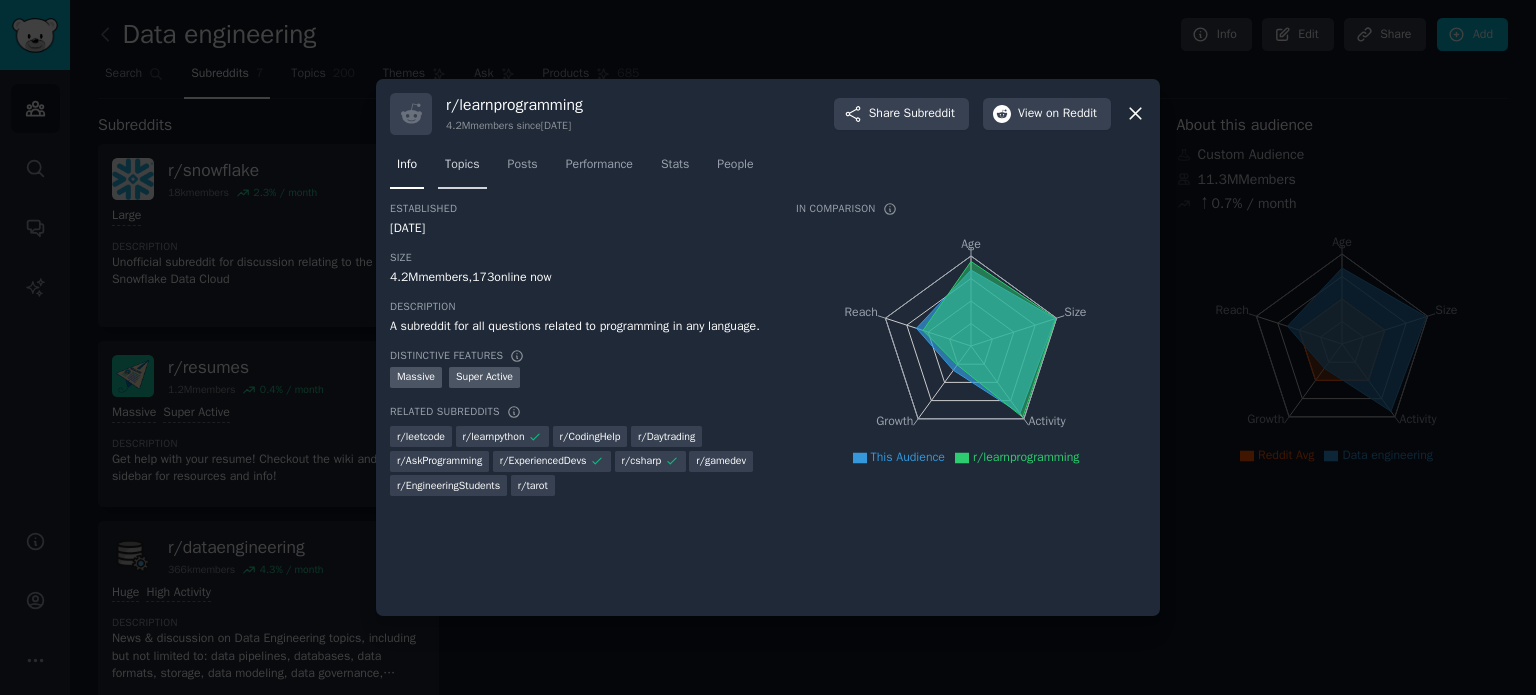 click on "Topics" at bounding box center [462, 165] 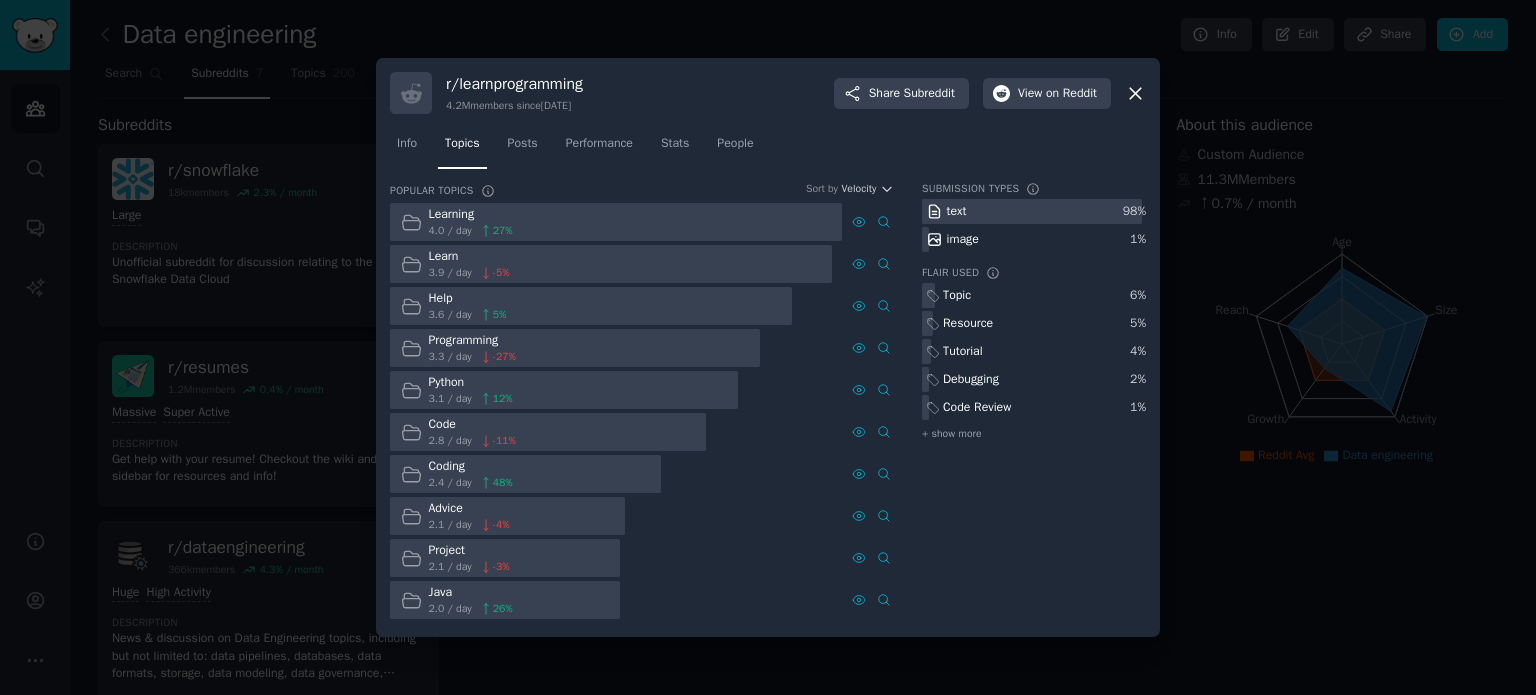 click on "Python" at bounding box center (471, 383) 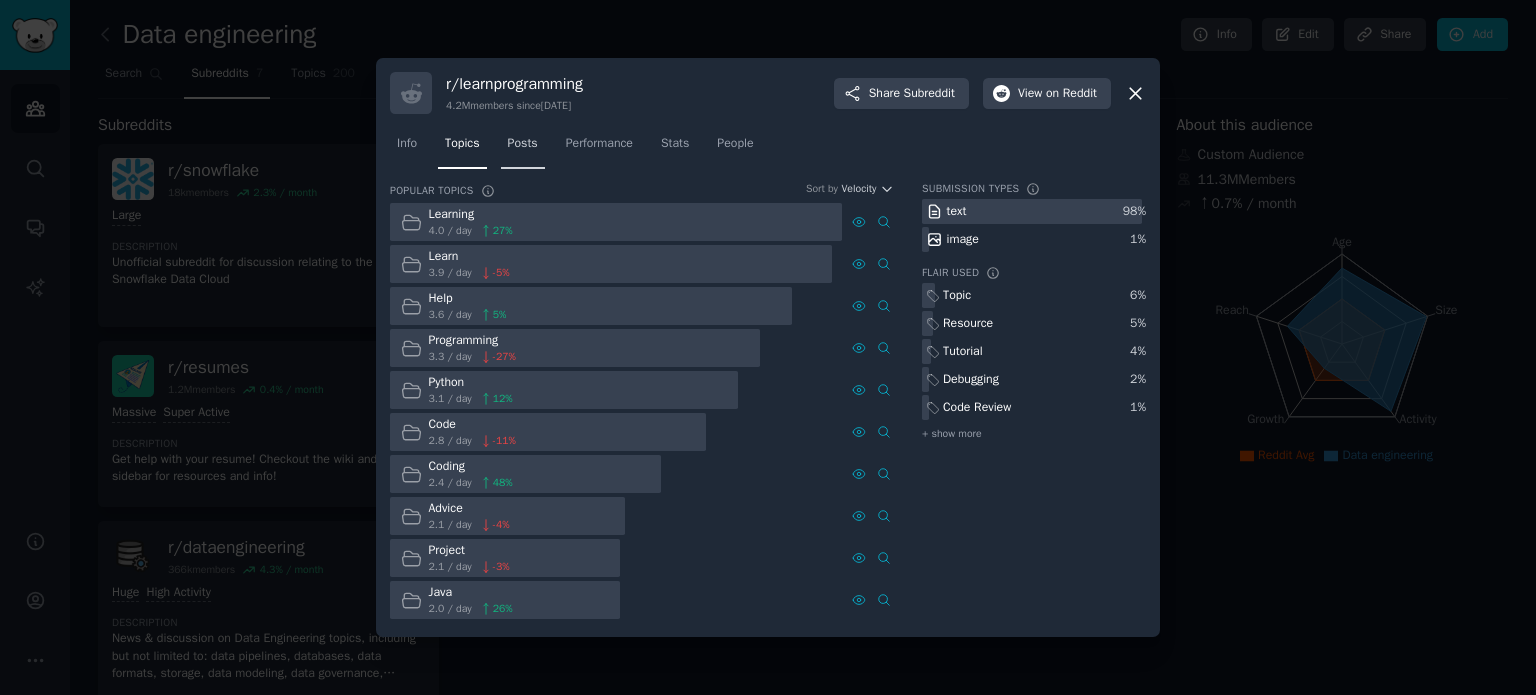click on "Posts" at bounding box center (523, 144) 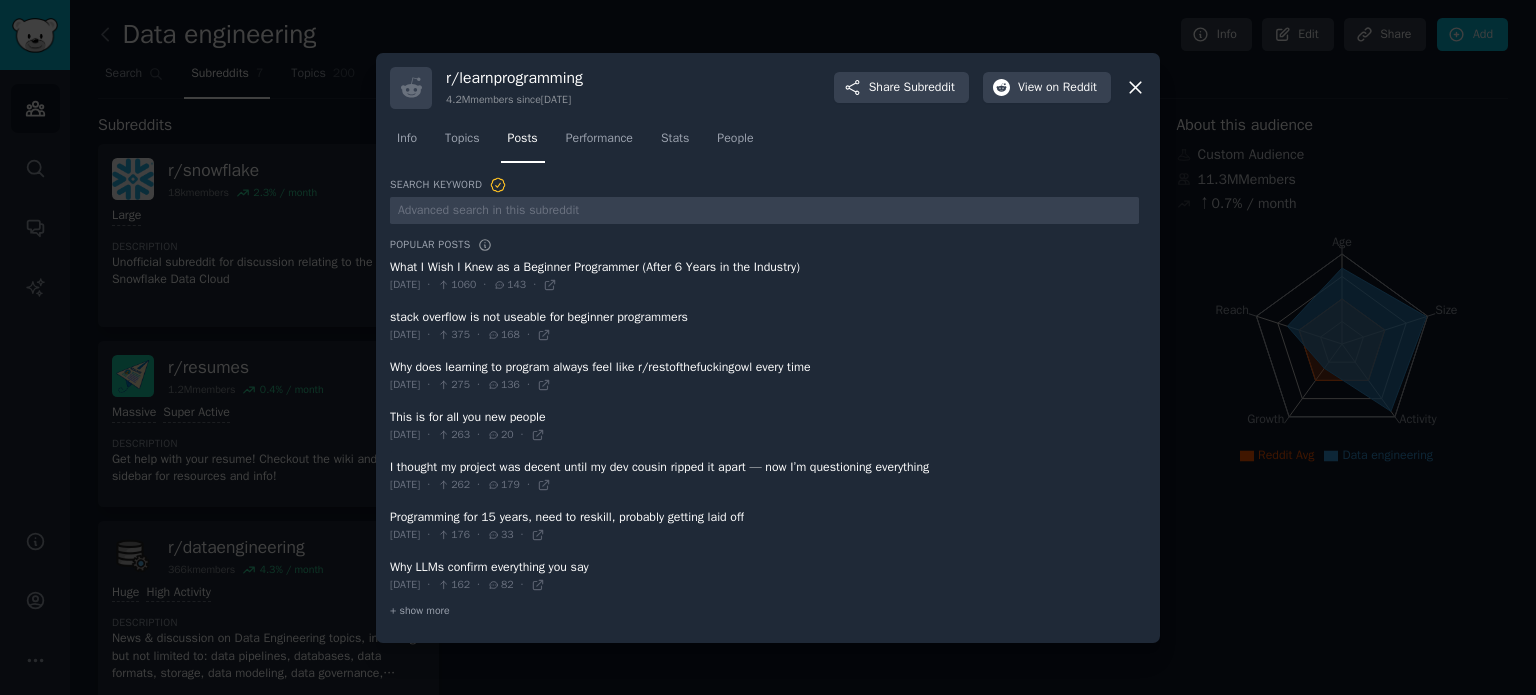 drag, startPoint x: 389, startPoint y: 273, endPoint x: 527, endPoint y: 268, distance: 138.09055 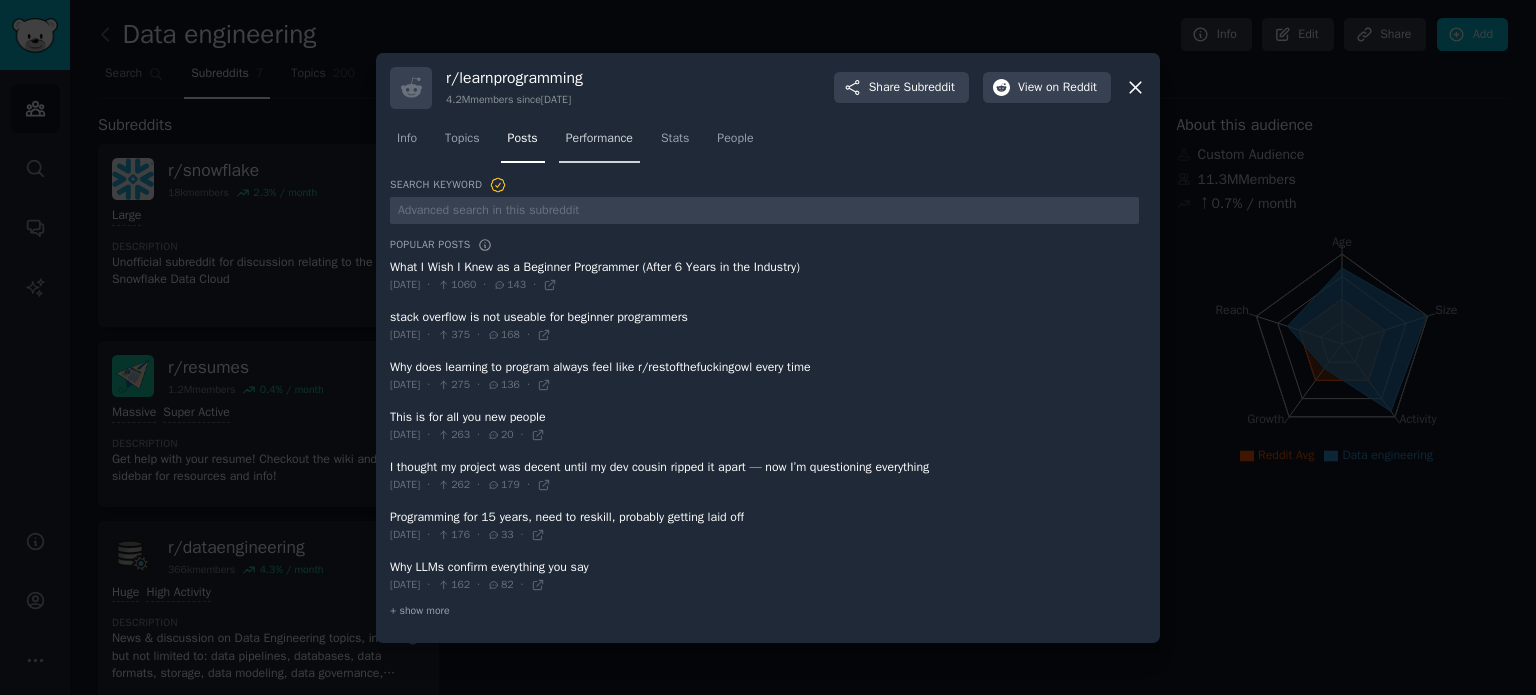 click on "Performance" at bounding box center [599, 139] 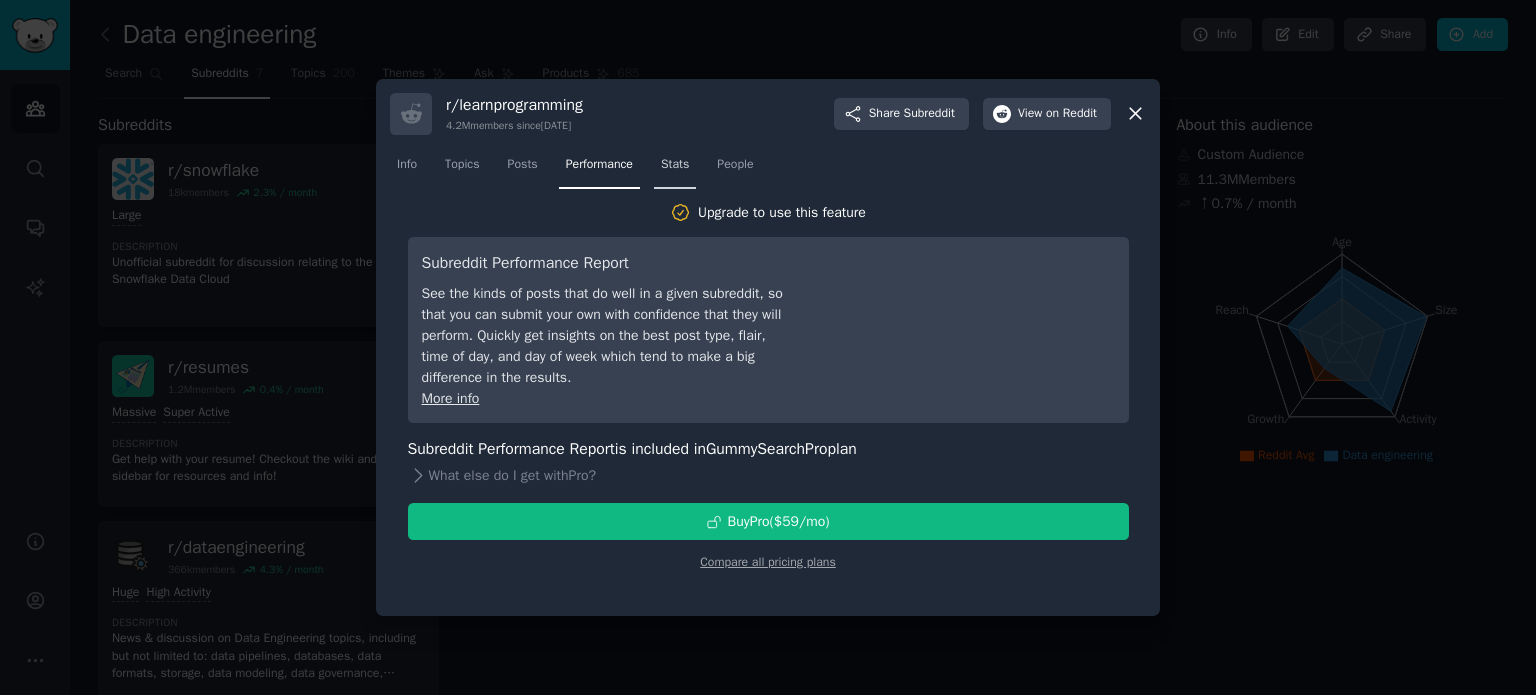click on "Stats" at bounding box center (675, 165) 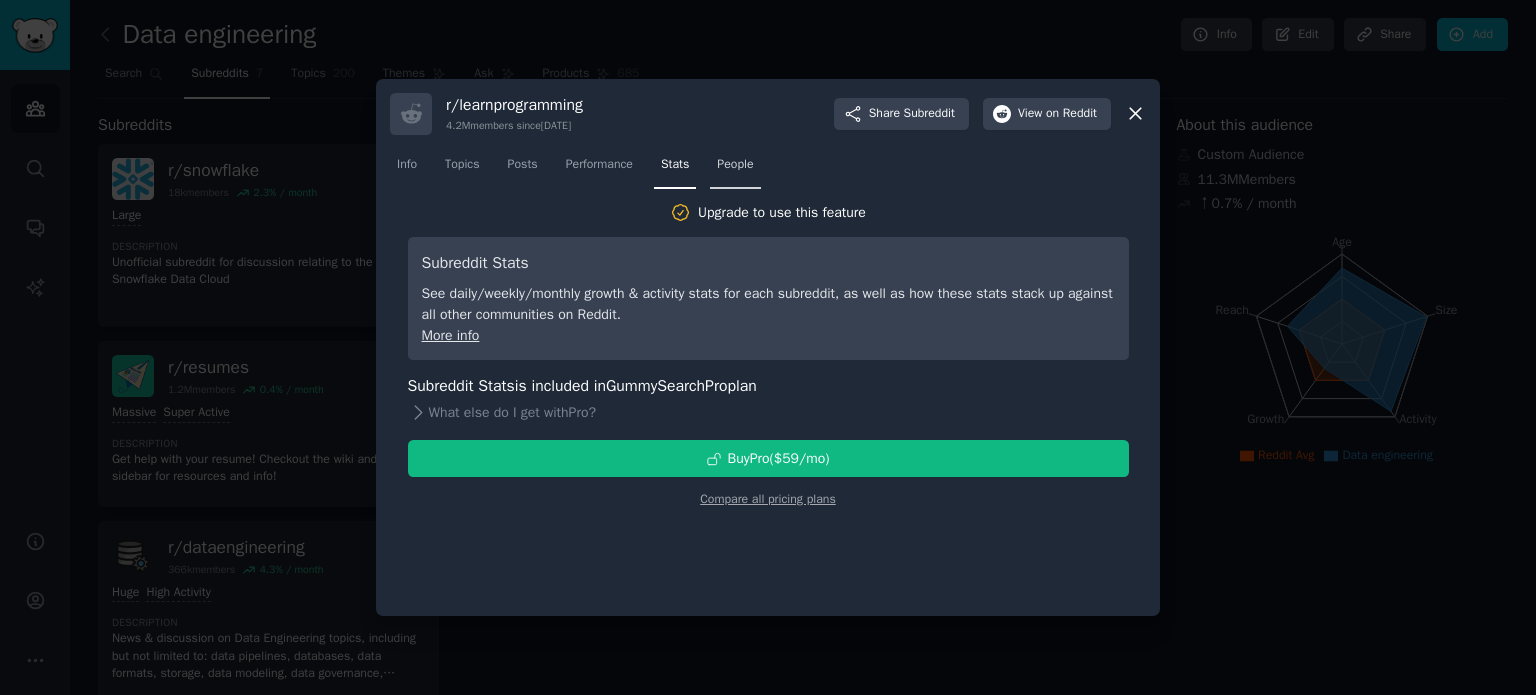 click on "People" at bounding box center (735, 165) 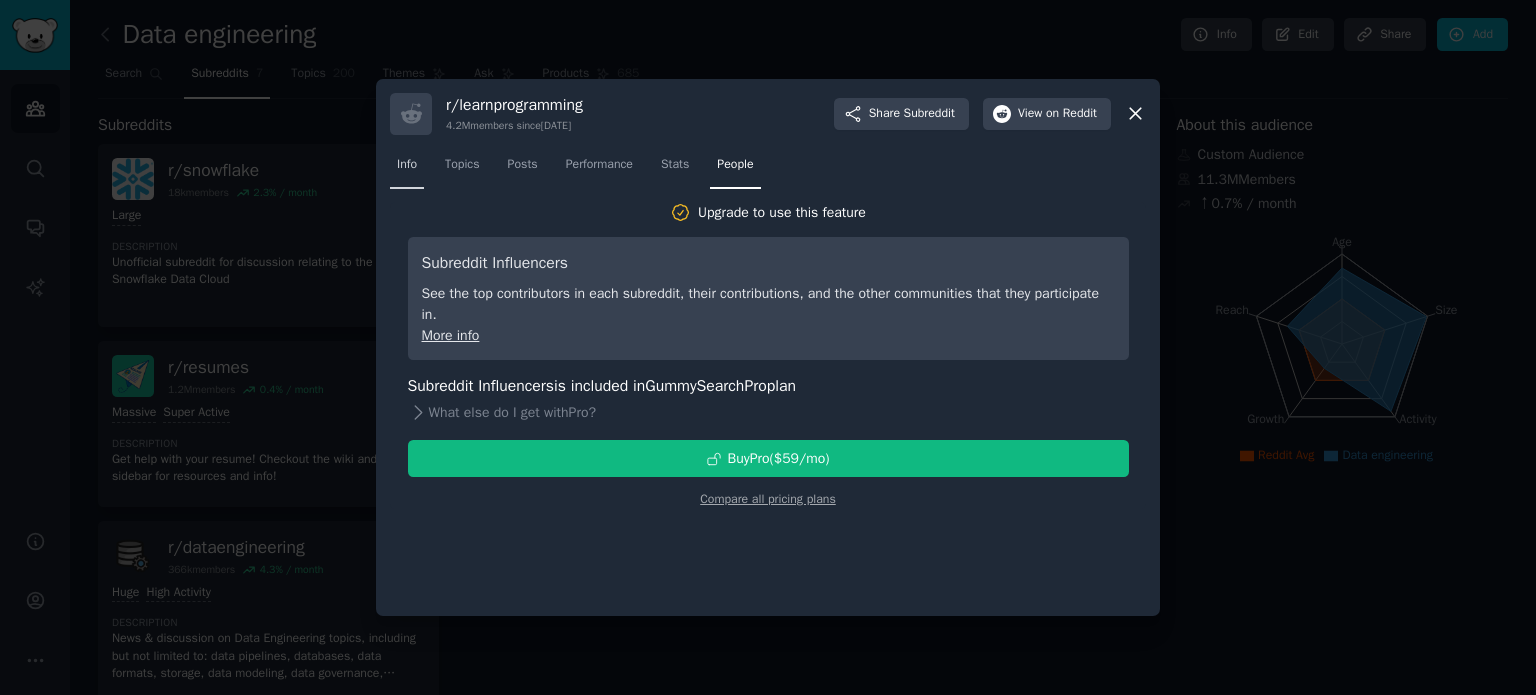 click on "Info" at bounding box center (407, 165) 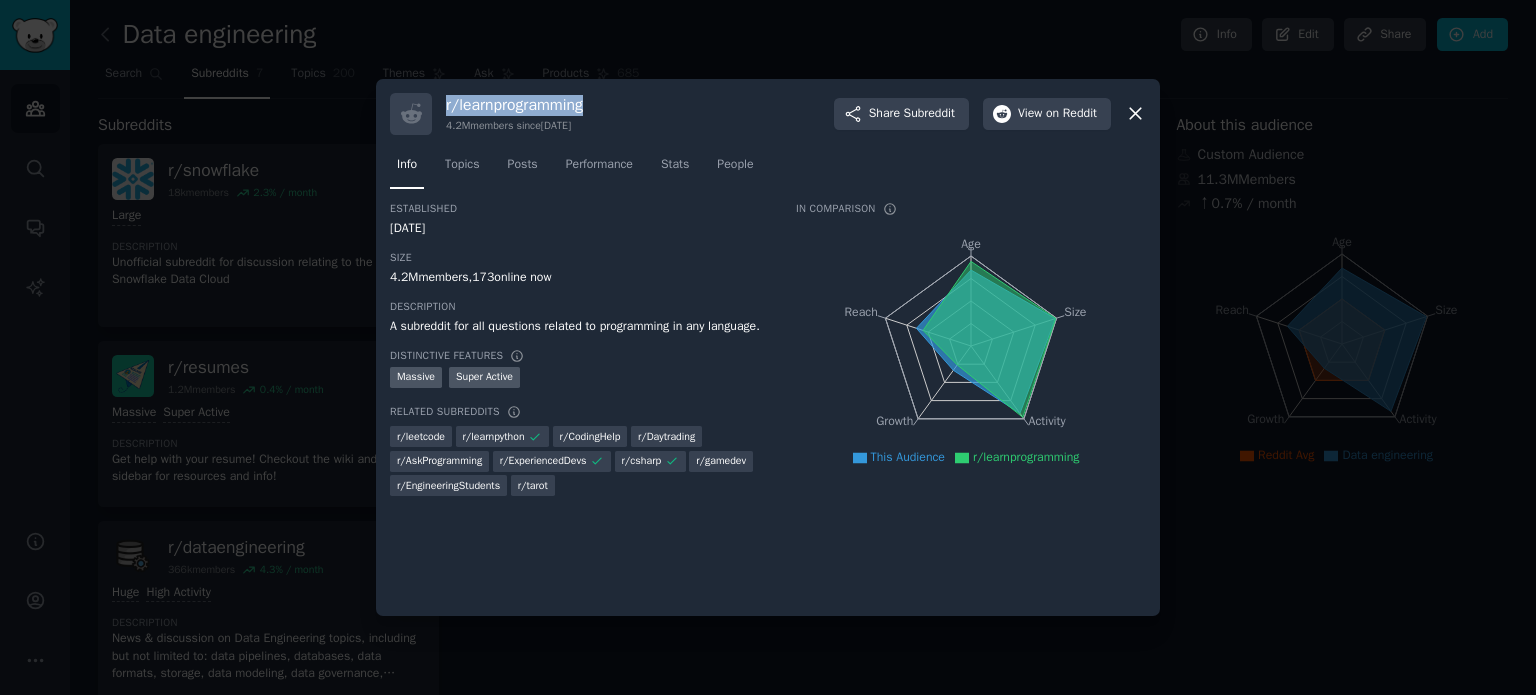 drag, startPoint x: 444, startPoint y: 108, endPoint x: 592, endPoint y: 108, distance: 148 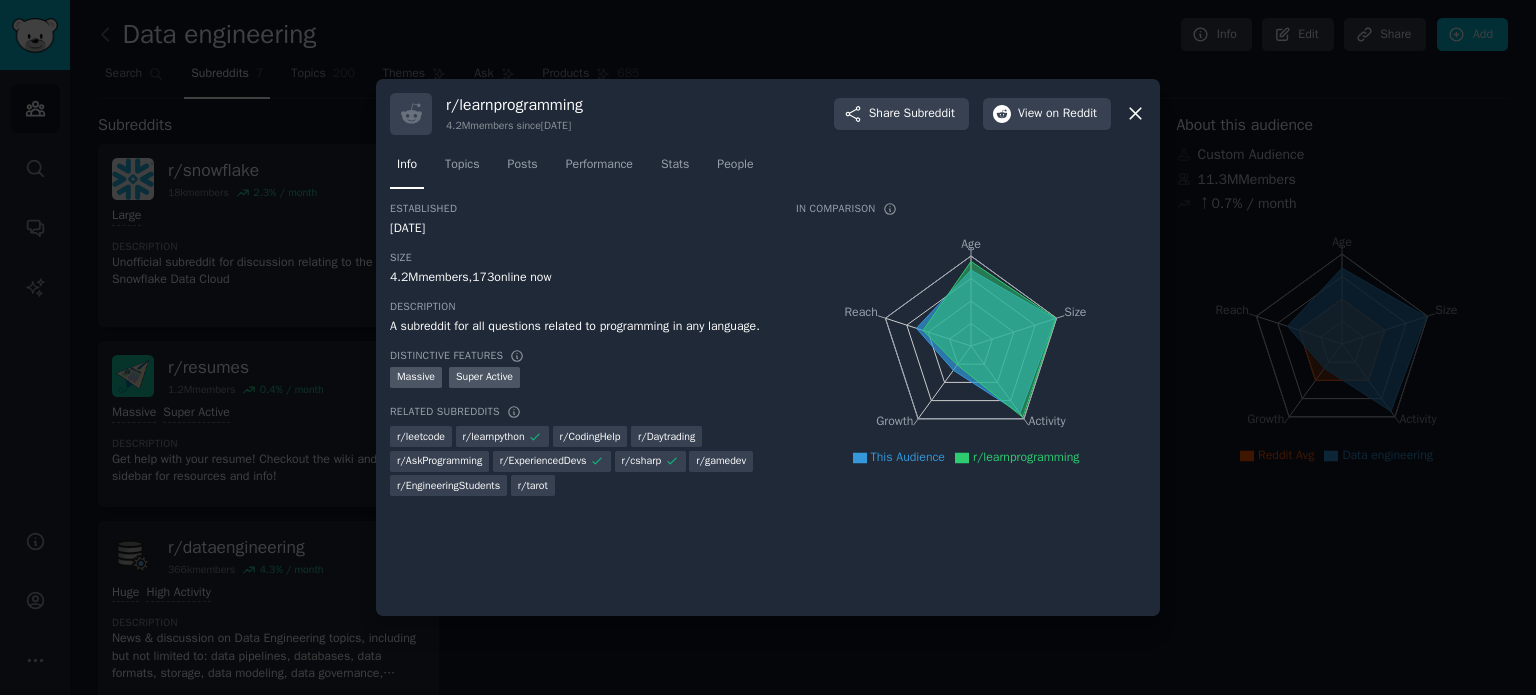 click at bounding box center (768, 347) 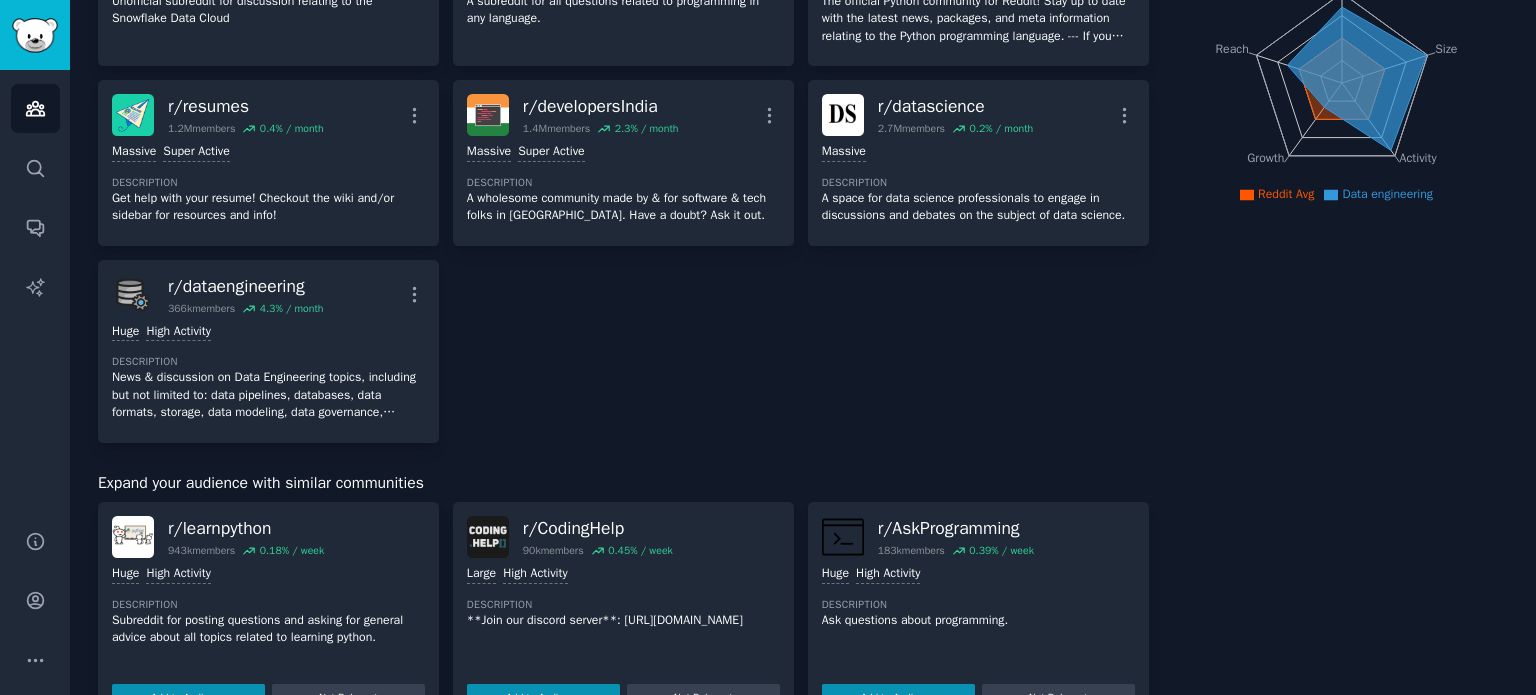 scroll, scrollTop: 600, scrollLeft: 0, axis: vertical 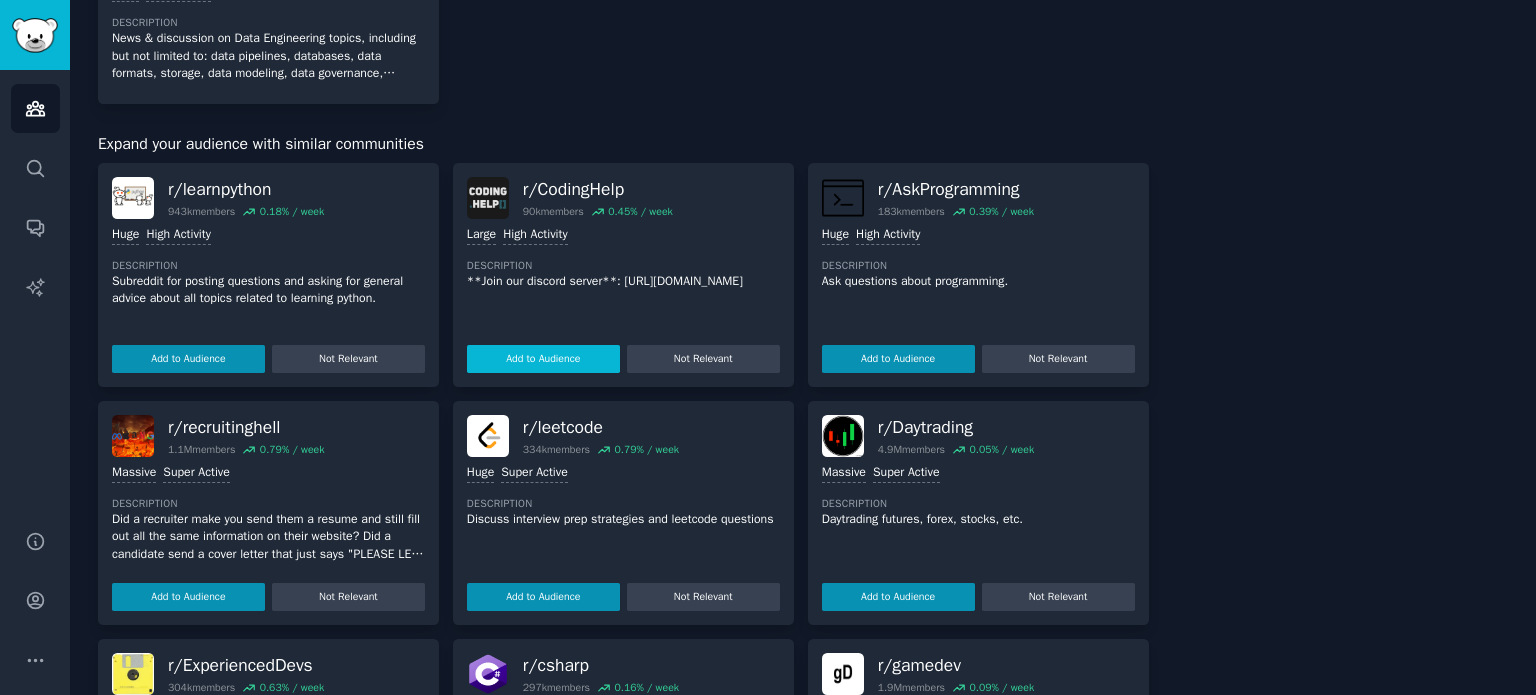 click on "Add to Audience" at bounding box center [543, 359] 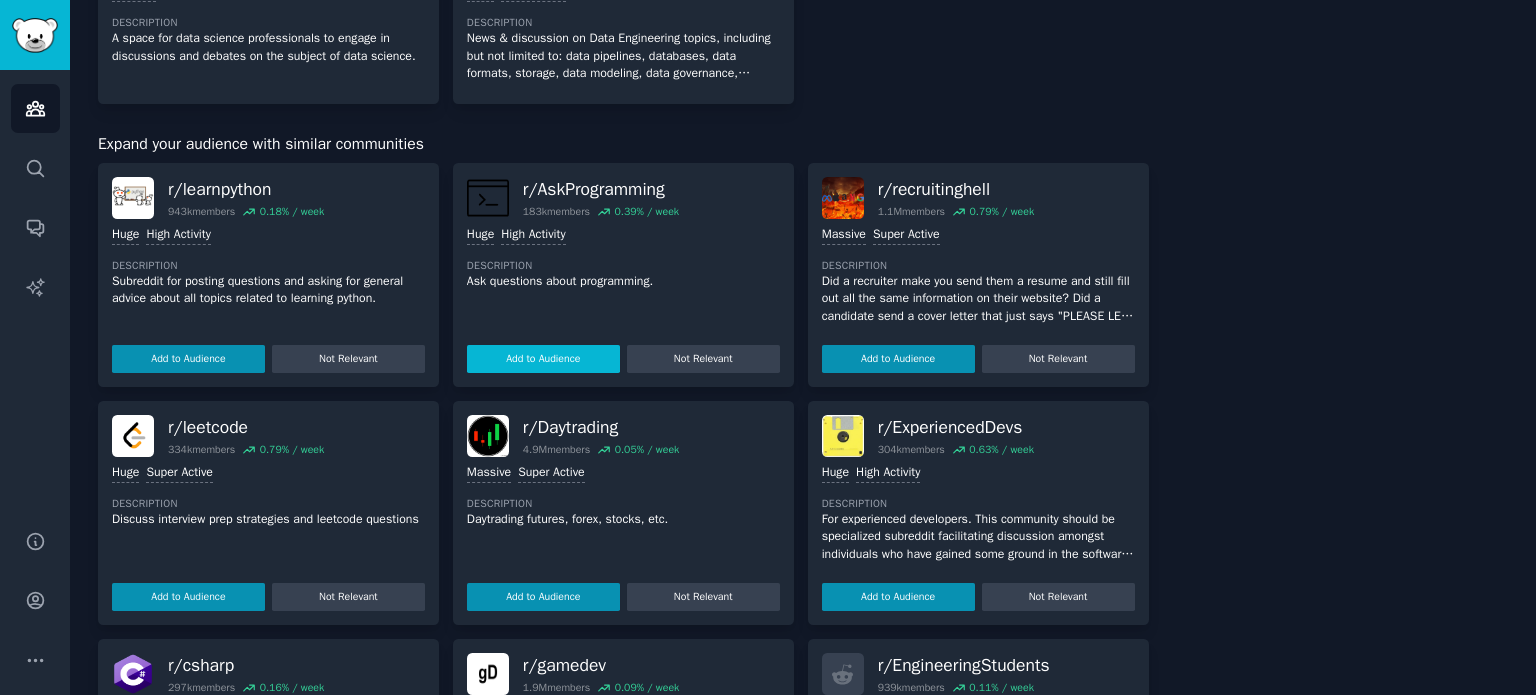 click on "Add to Audience" at bounding box center (543, 359) 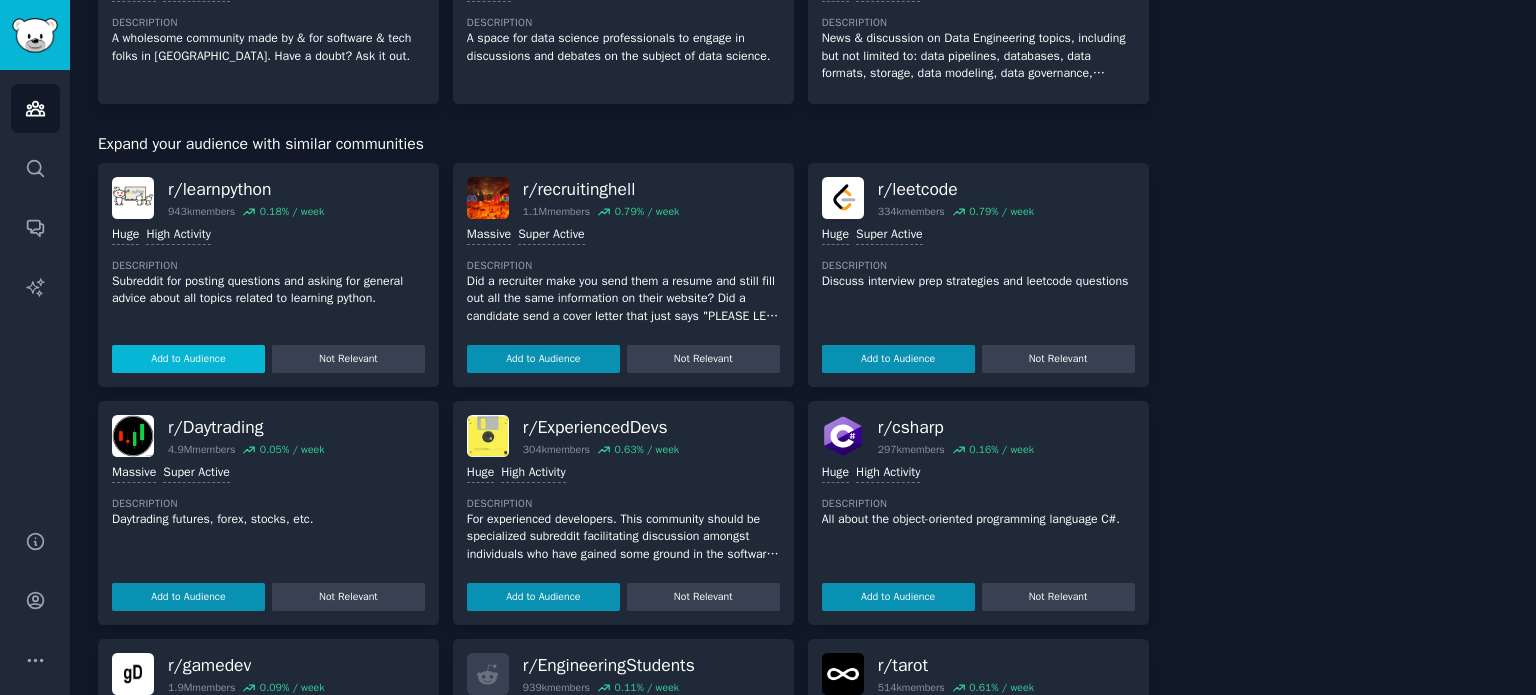 click on "Add to Audience" at bounding box center (188, 359) 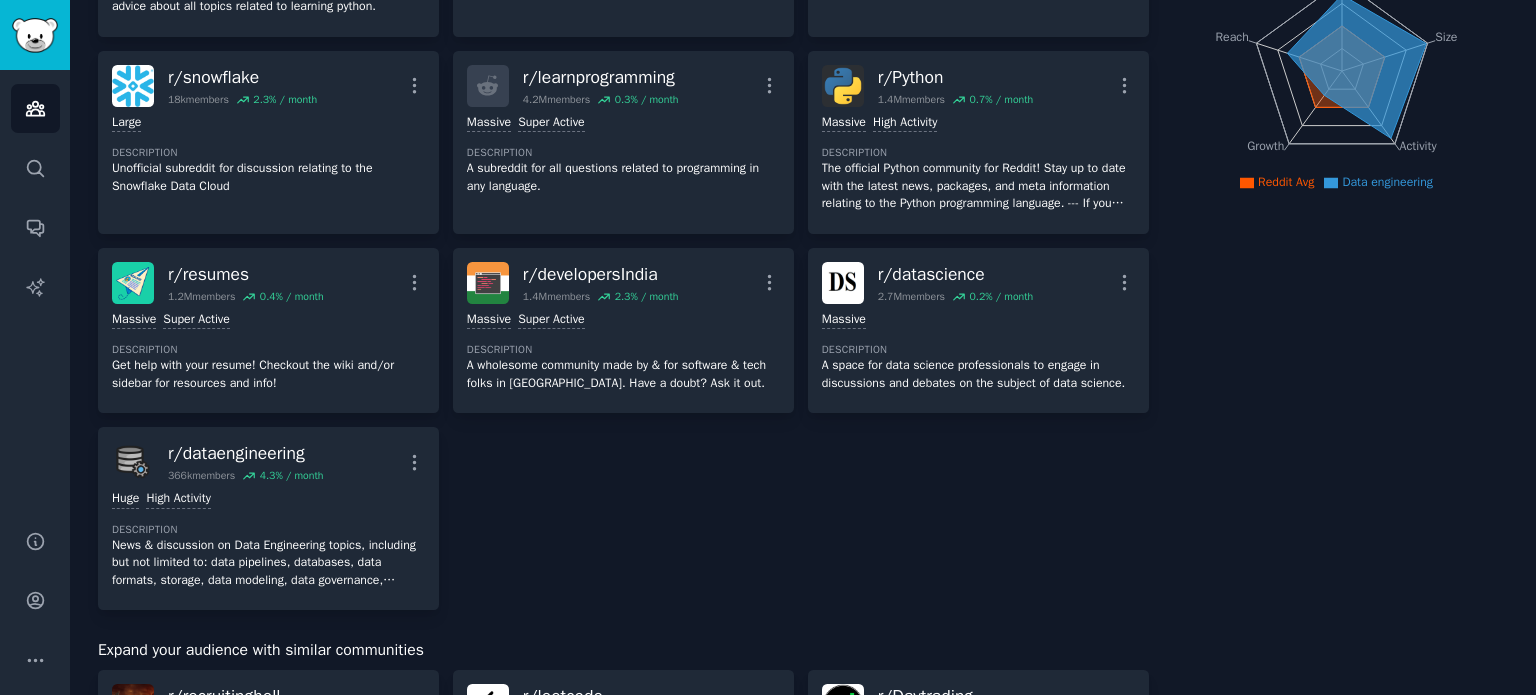 scroll, scrollTop: 0, scrollLeft: 0, axis: both 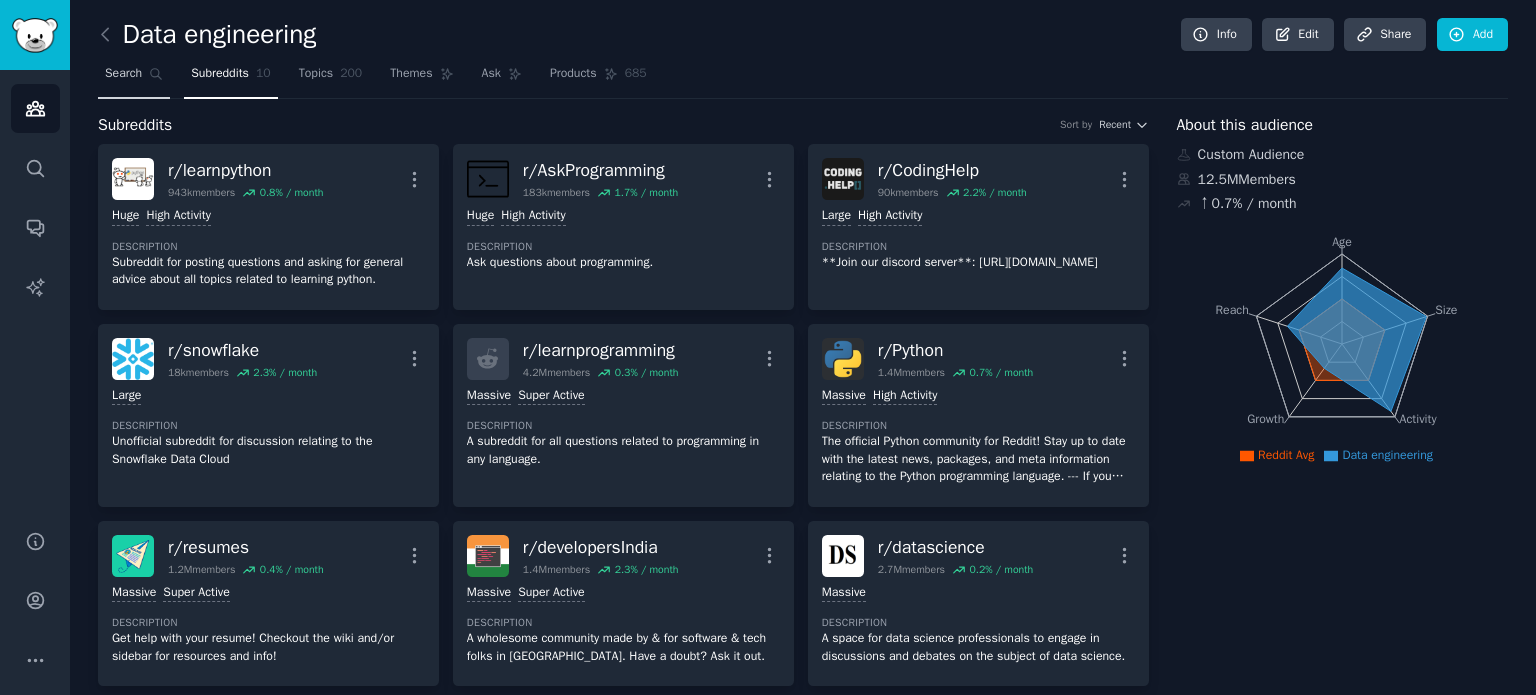 click on "Search" at bounding box center [123, 74] 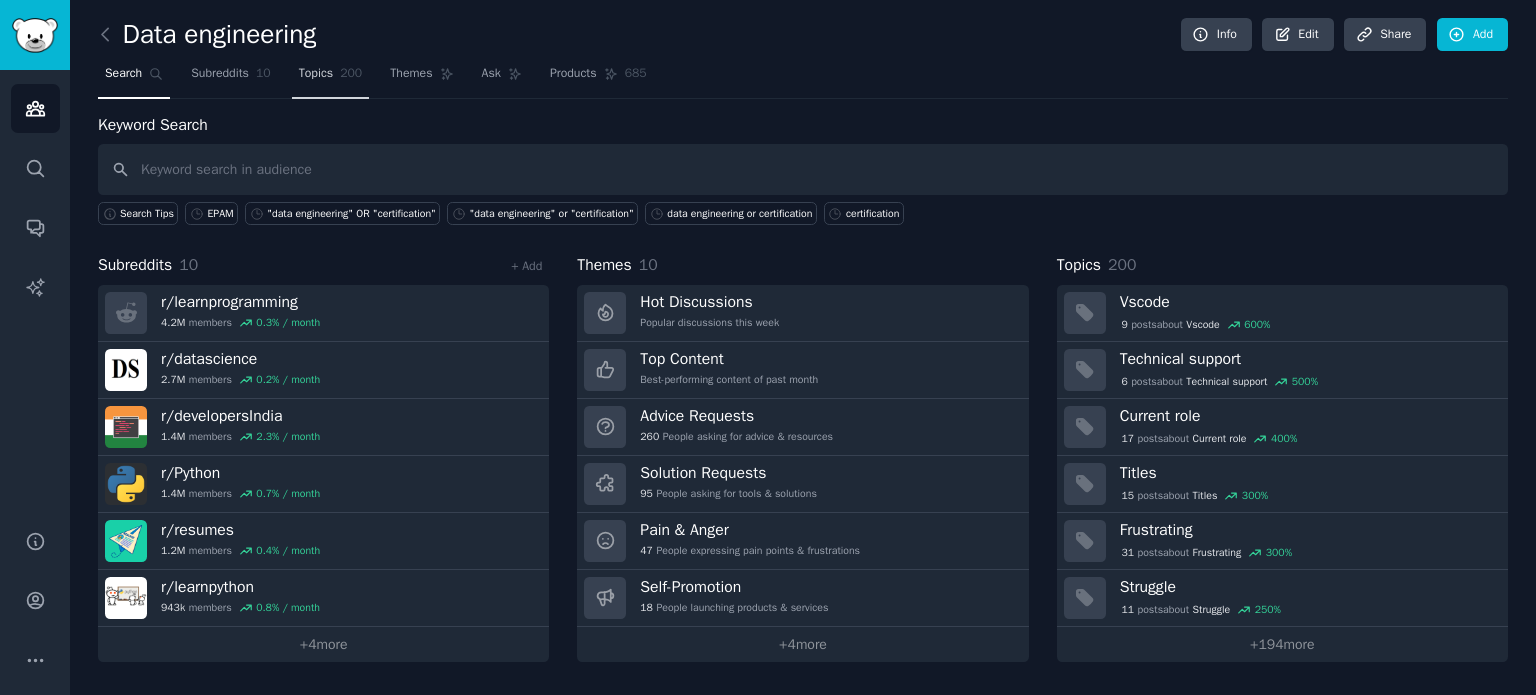 click on "200" 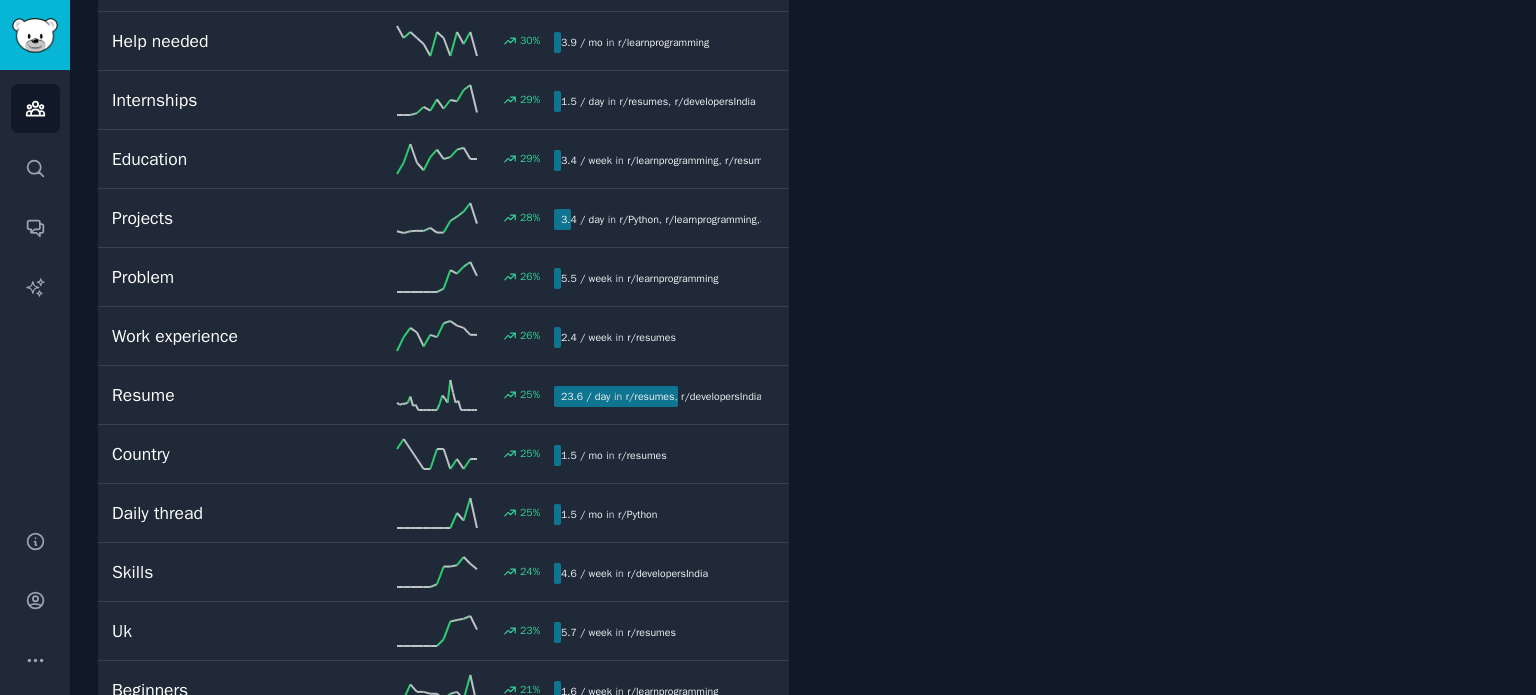 scroll, scrollTop: 2800, scrollLeft: 0, axis: vertical 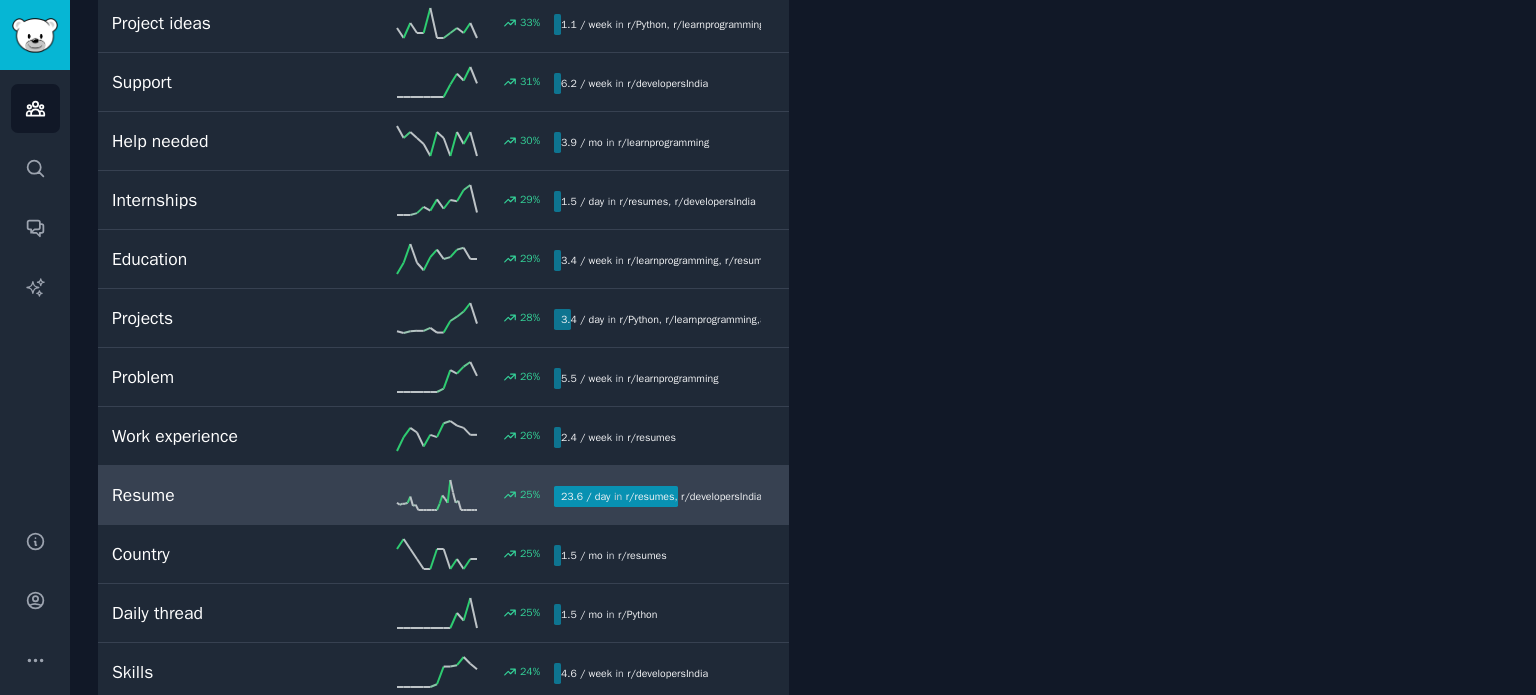 click on "Resume" at bounding box center [222, 495] 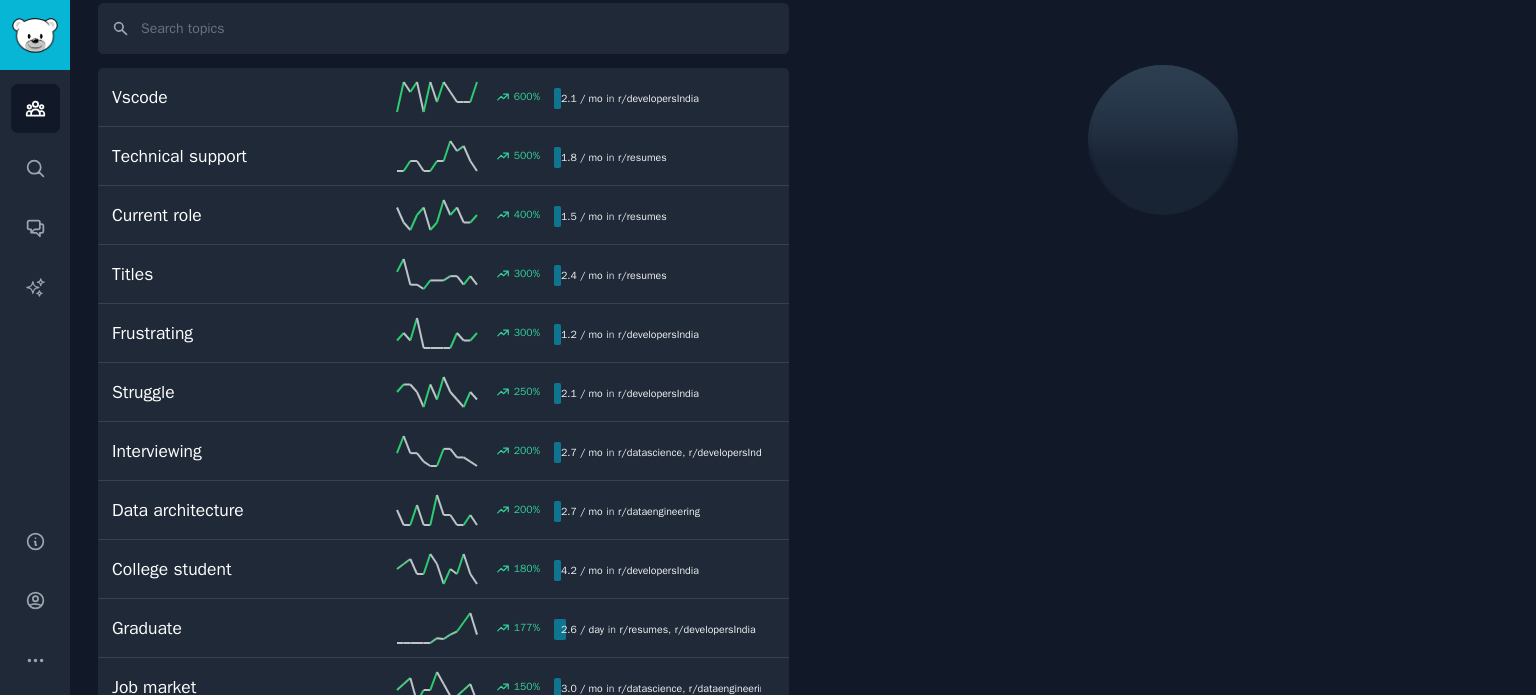 scroll, scrollTop: 111, scrollLeft: 0, axis: vertical 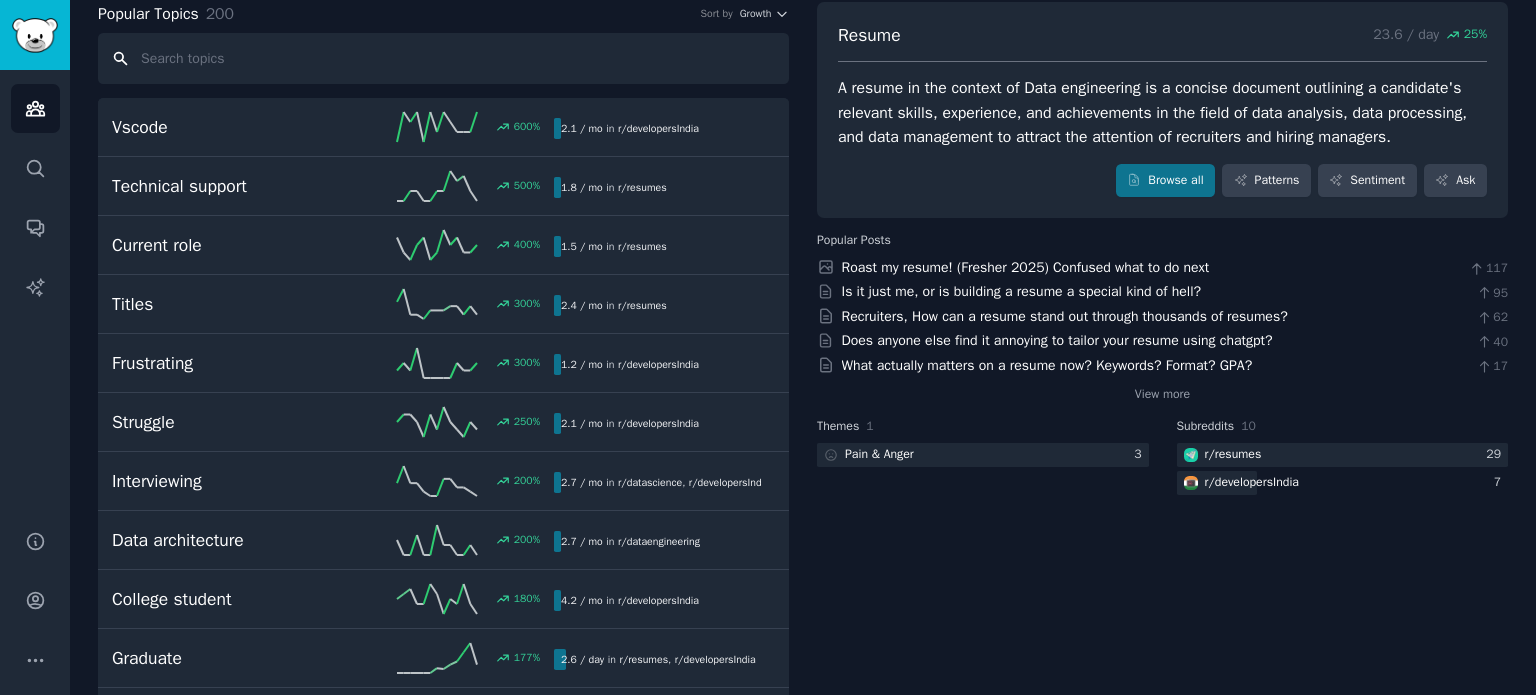 click at bounding box center [443, 58] 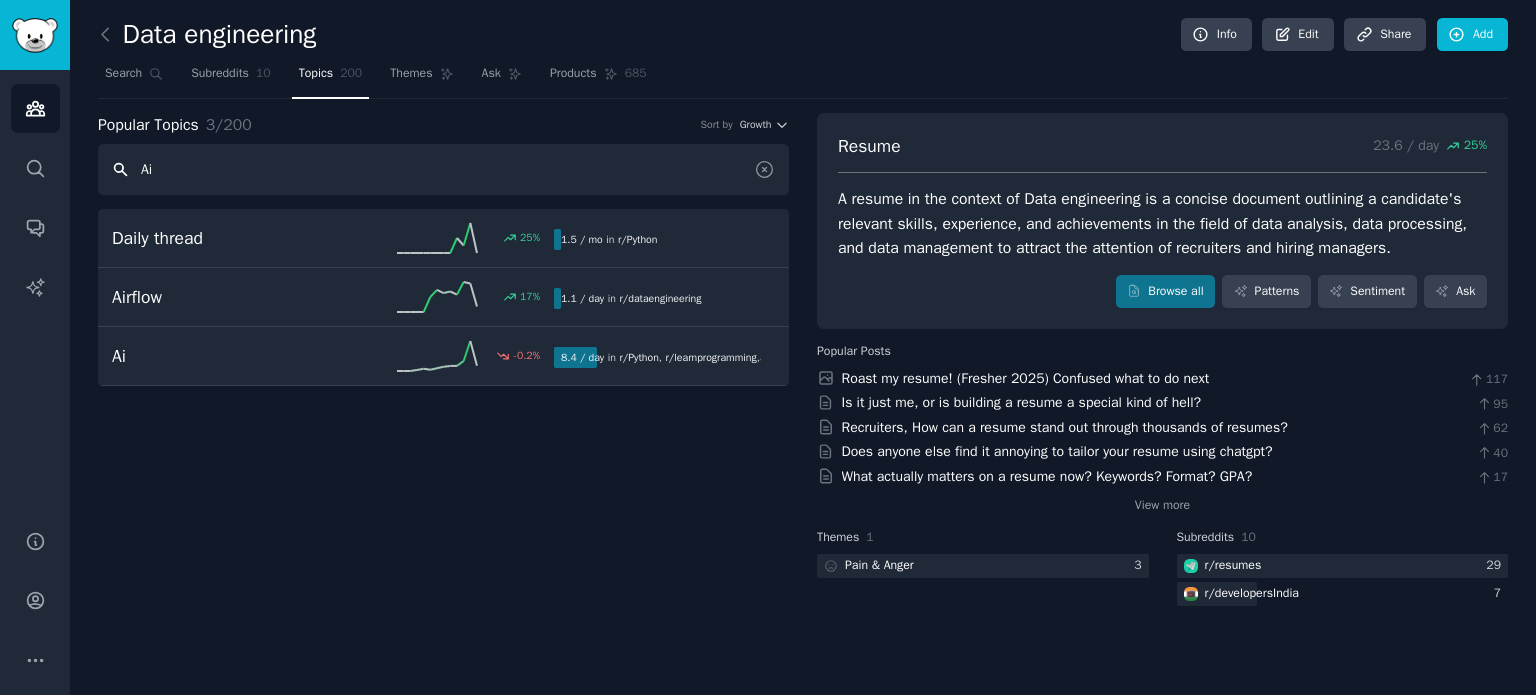 scroll, scrollTop: 0, scrollLeft: 0, axis: both 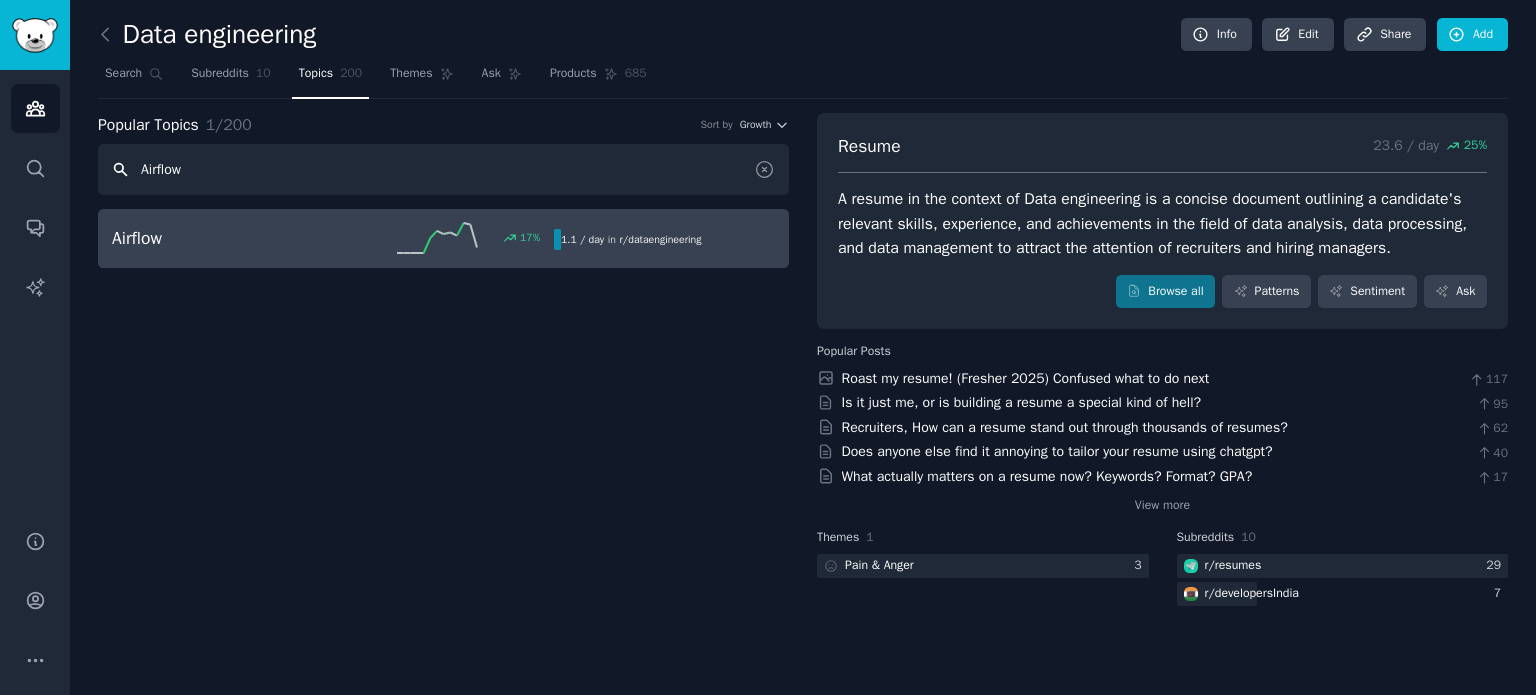 type on "Airflow" 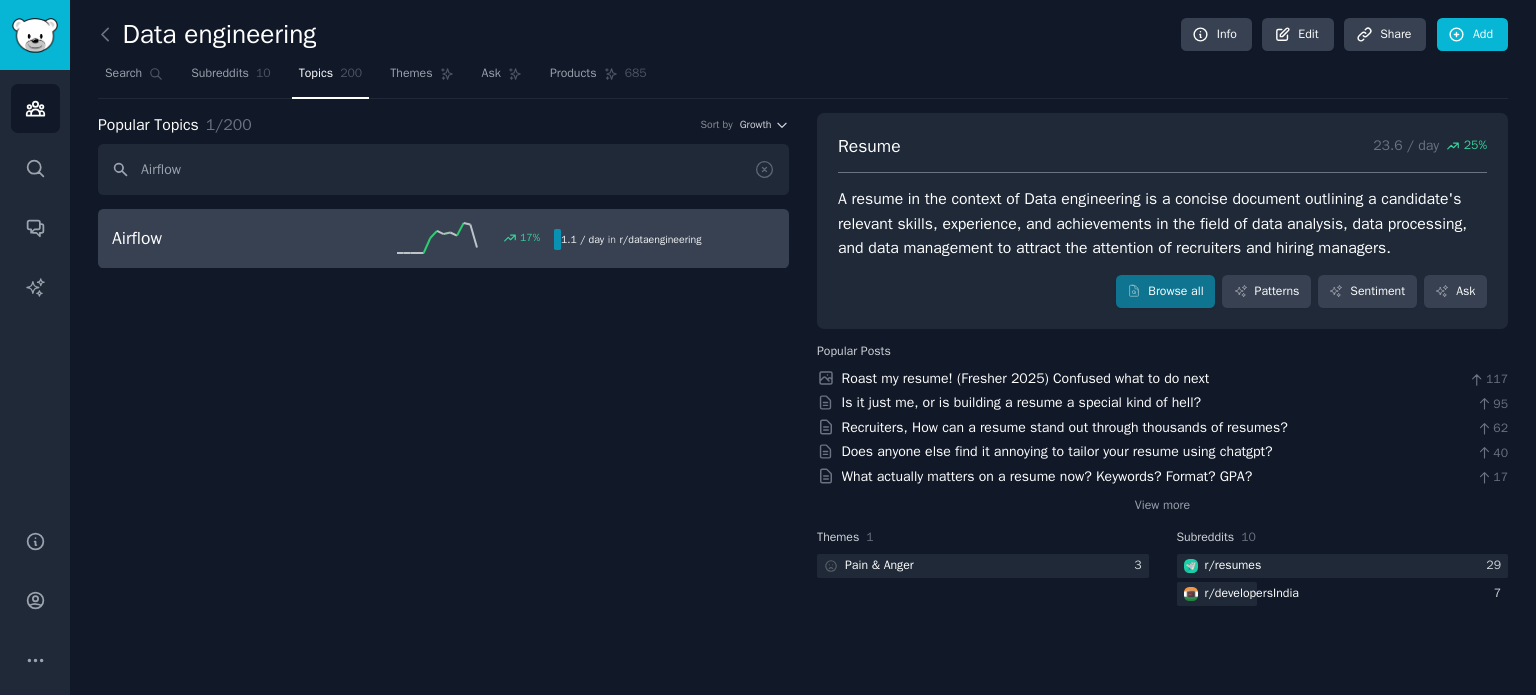 click on "Airflow" at bounding box center [222, 238] 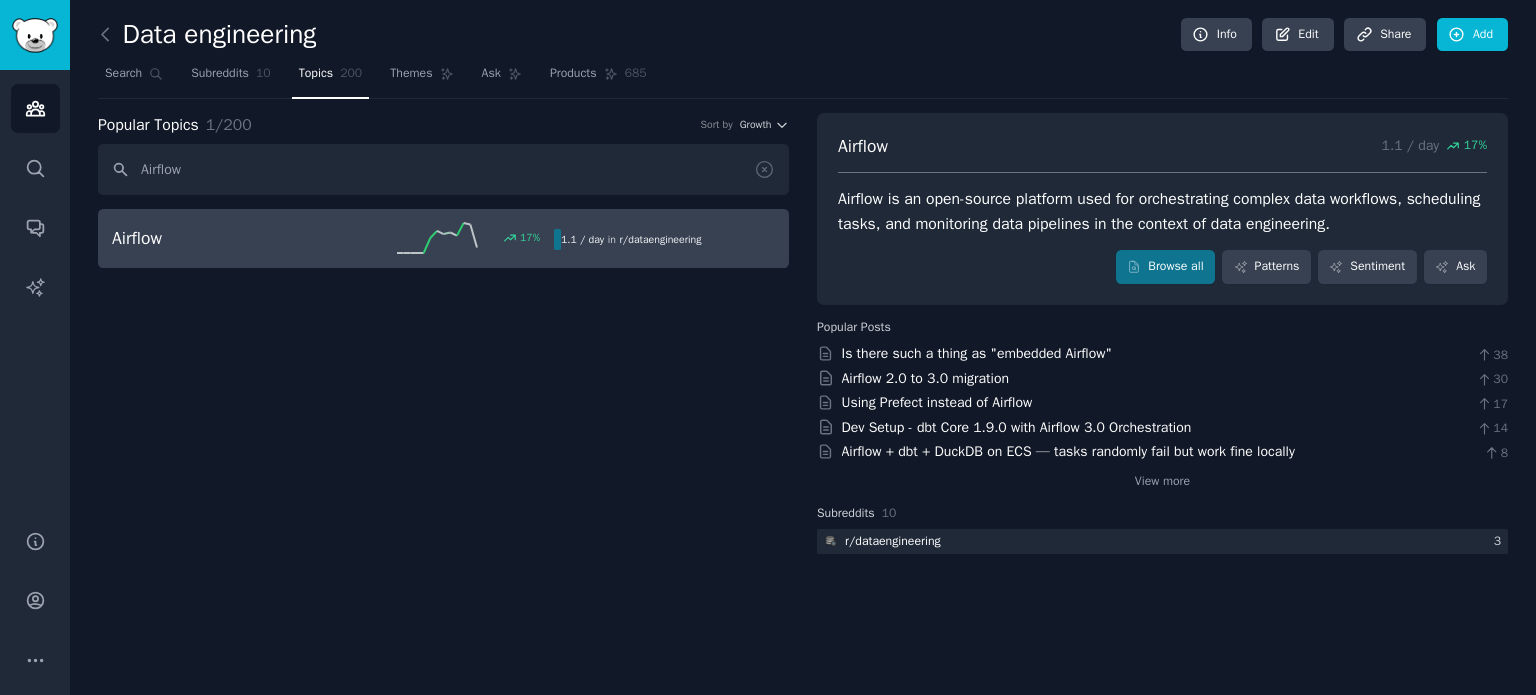 click on "Data engineering Info Edit Share Add Search Subreddits 10 Topics 200 Themes Ask Products 685 Popular Topics 1  /  200 Sort by Growth Airflow Airflow 17 % 1.1 / day  in    r/ dataengineering Airflow 1.1 / day 17 % Airflow is an open-source platform used for orchestrating complex data workflows, scheduling tasks, and monitoring data pipelines in the context of data engineering. Browse all Patterns Sentiment Ask Popular Posts Is there such a thing as  "embedded Airflow" 38 Airflow 2.0 to 3.0 migration 30 Using Prefect instead of Airflow 17 Dev Setup - dbt Core 1.9.0 with Airflow 3.0 Orchestration 14 Airflow + dbt + DuckDB on ECS — tasks randomly fail but work fine locally 8 View more Subreddits 10  r/ dataengineering 3" 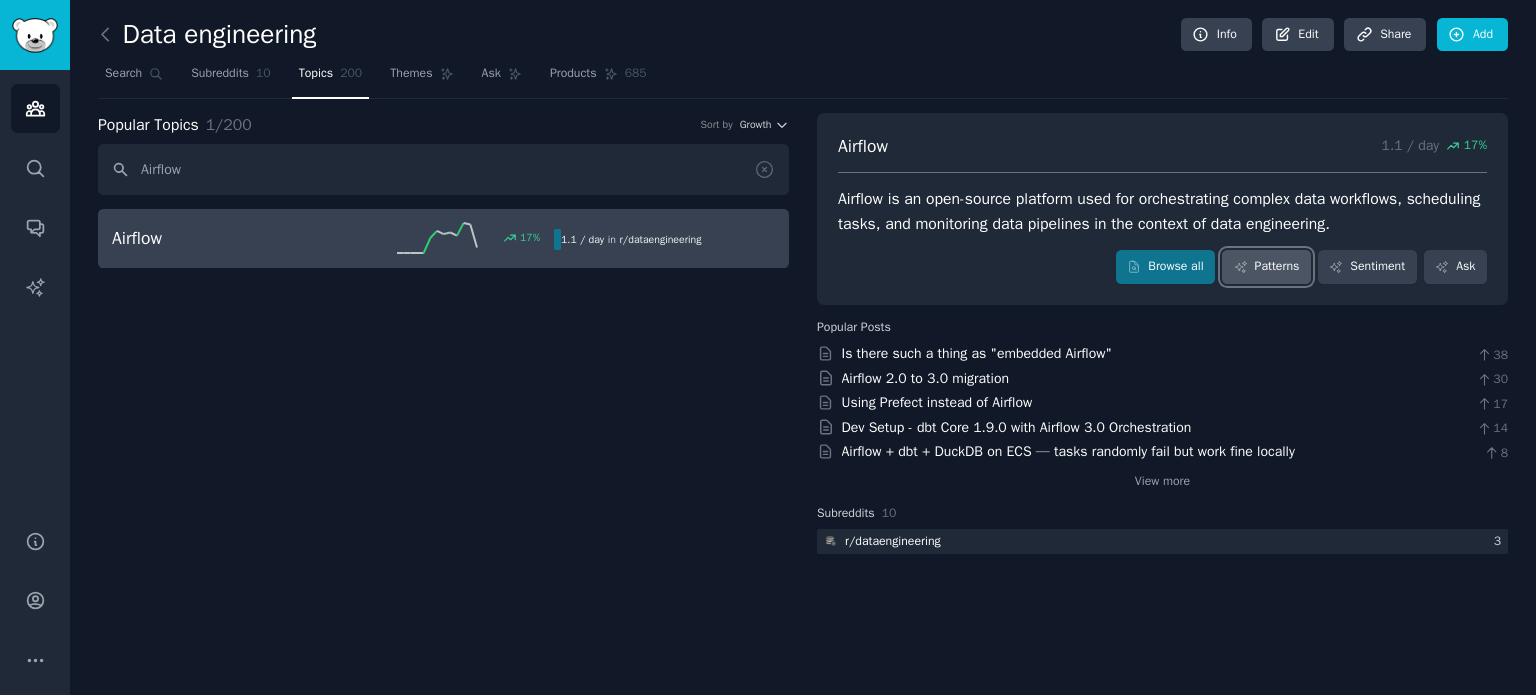 click on "Patterns" at bounding box center [1266, 267] 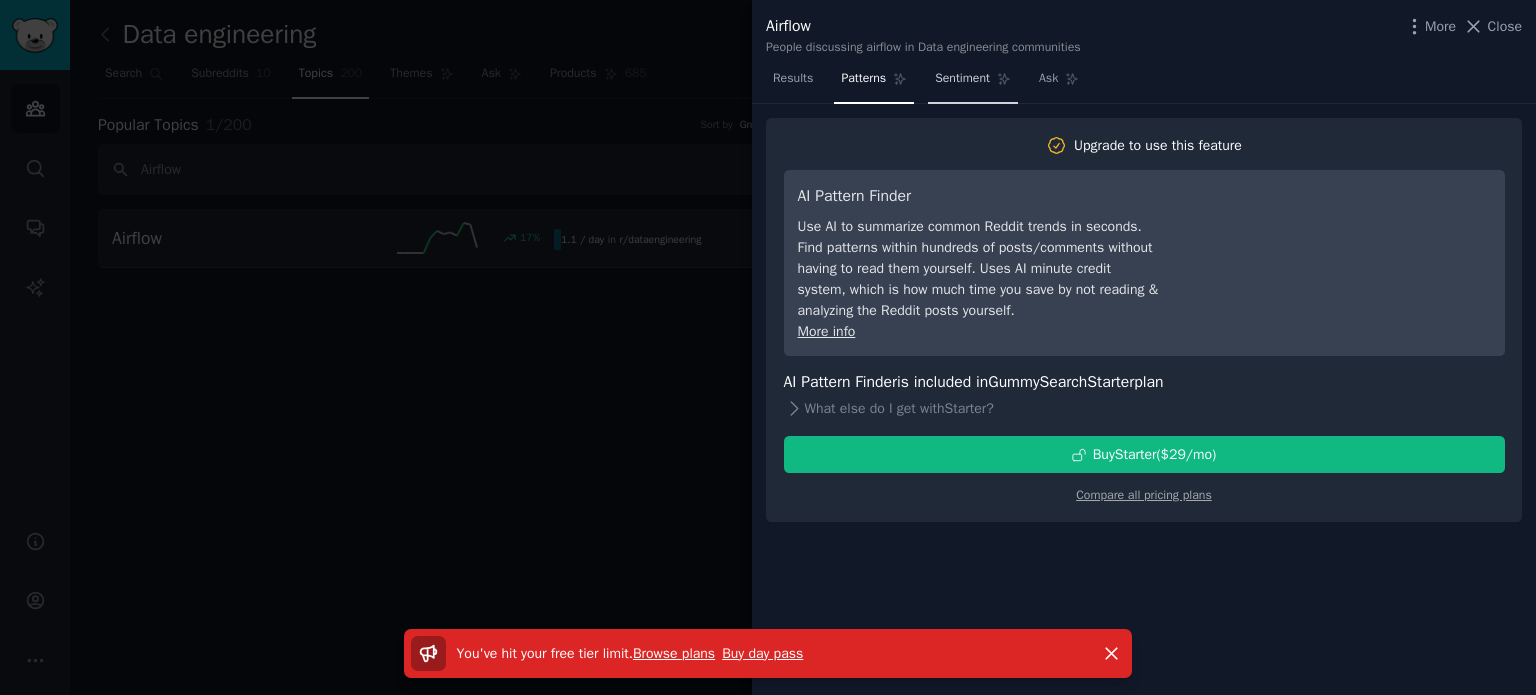 click on "Sentiment" at bounding box center [962, 79] 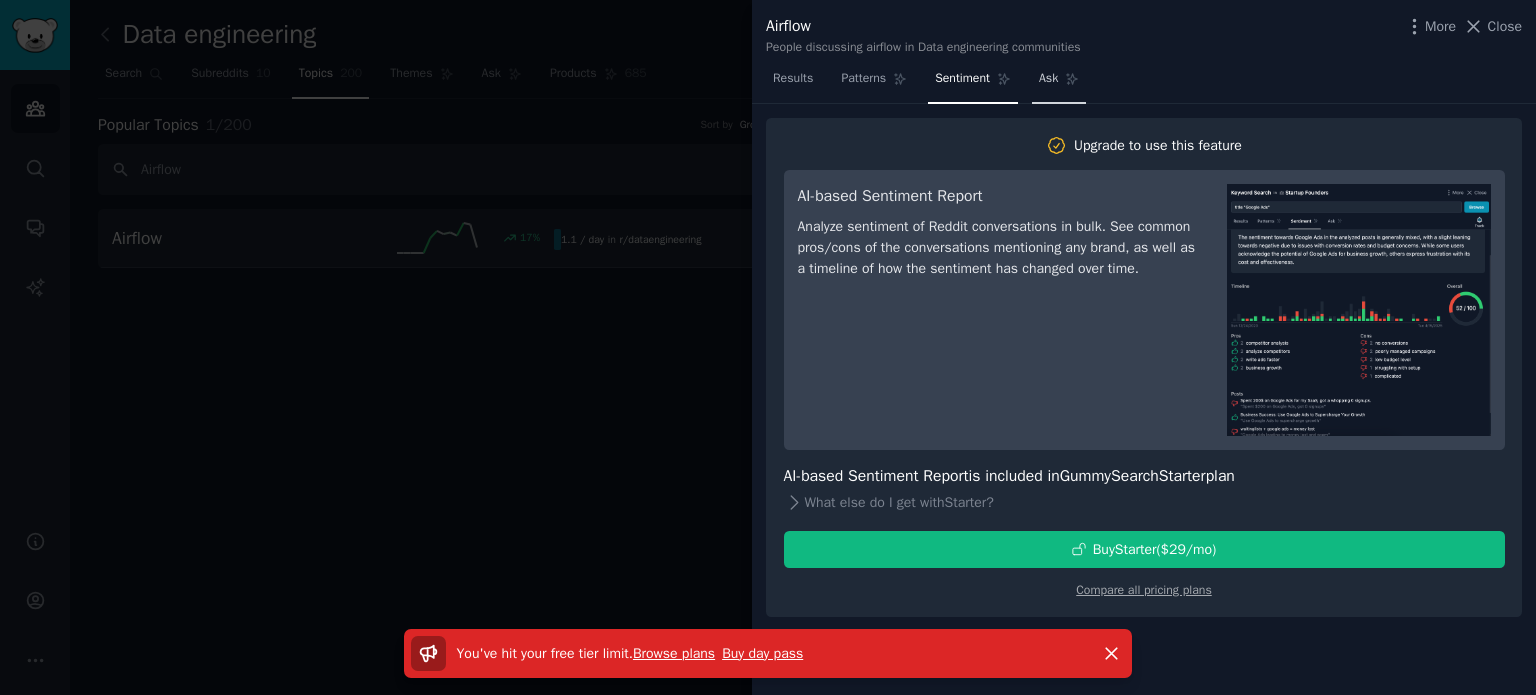 click on "Ask" at bounding box center [1059, 83] 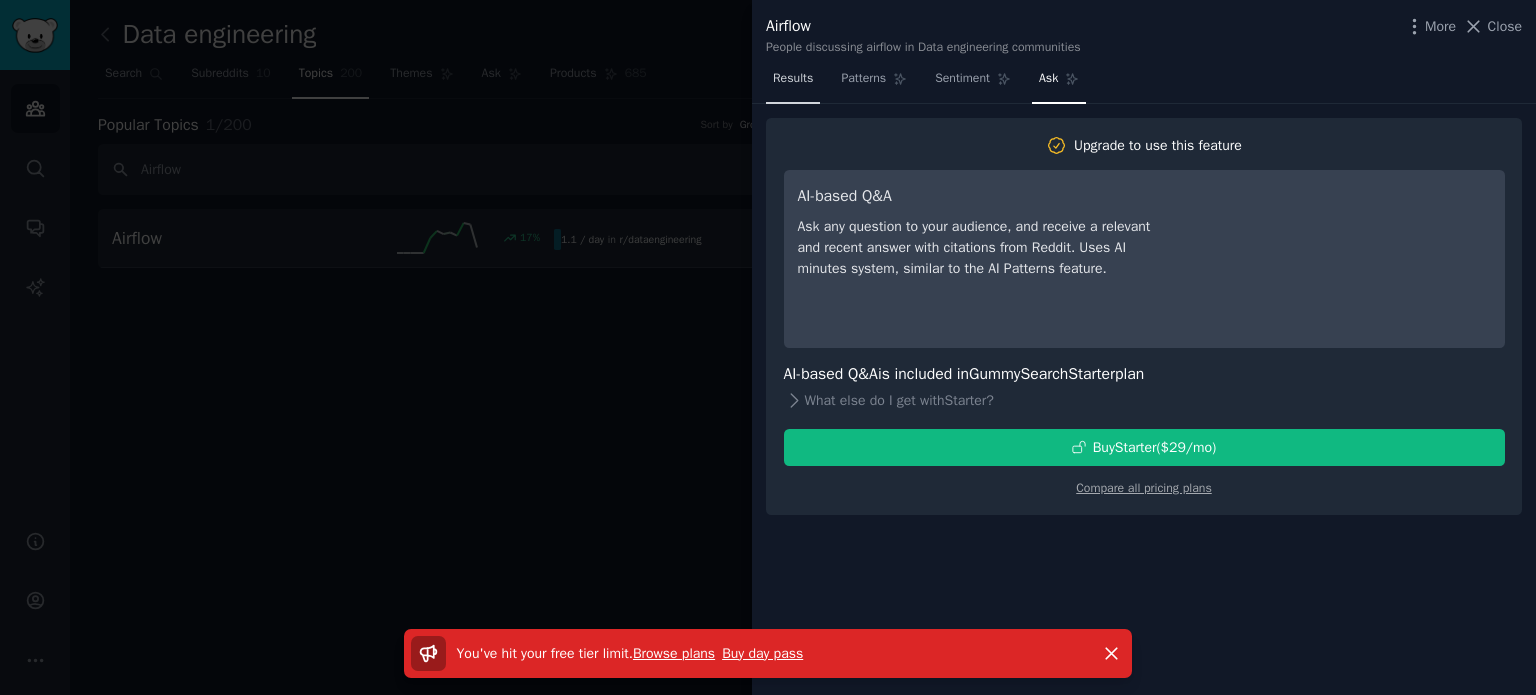 click on "Results" at bounding box center (793, 83) 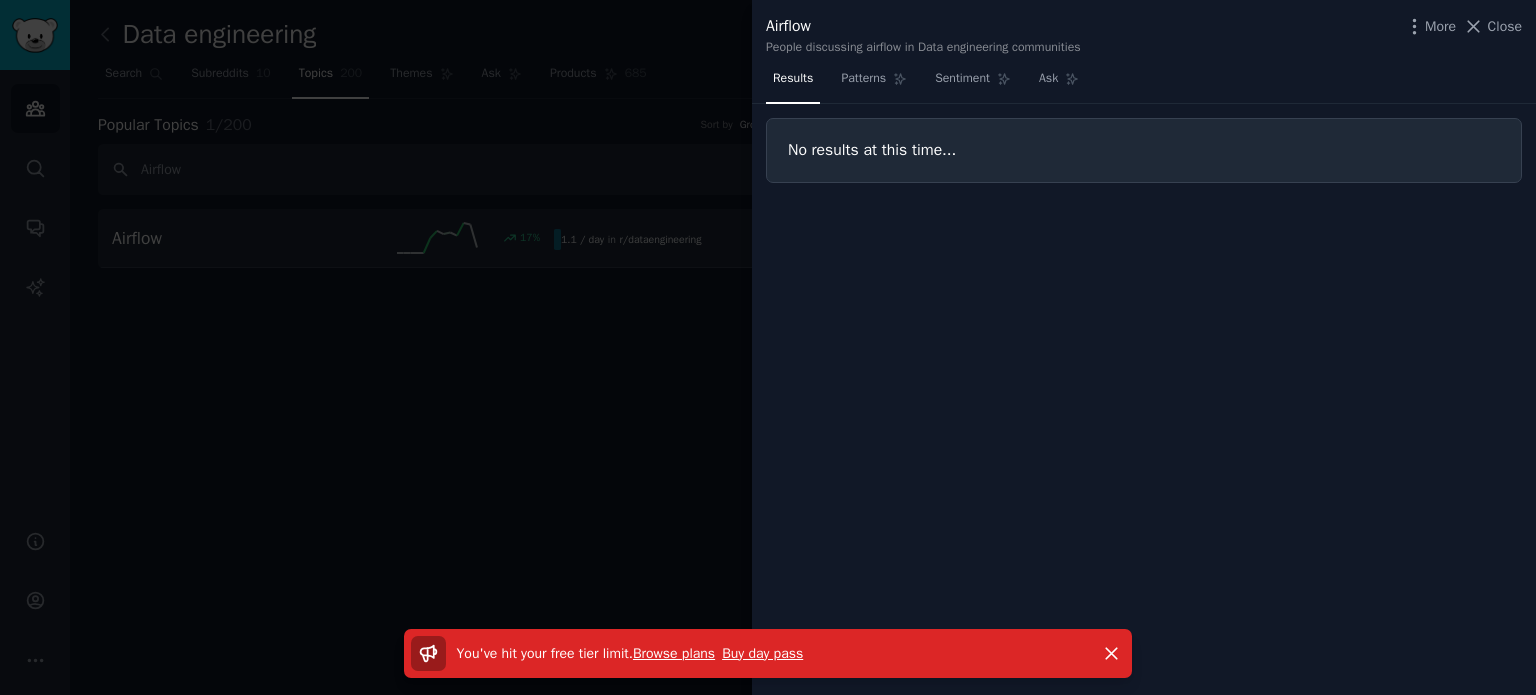 click at bounding box center (768, 347) 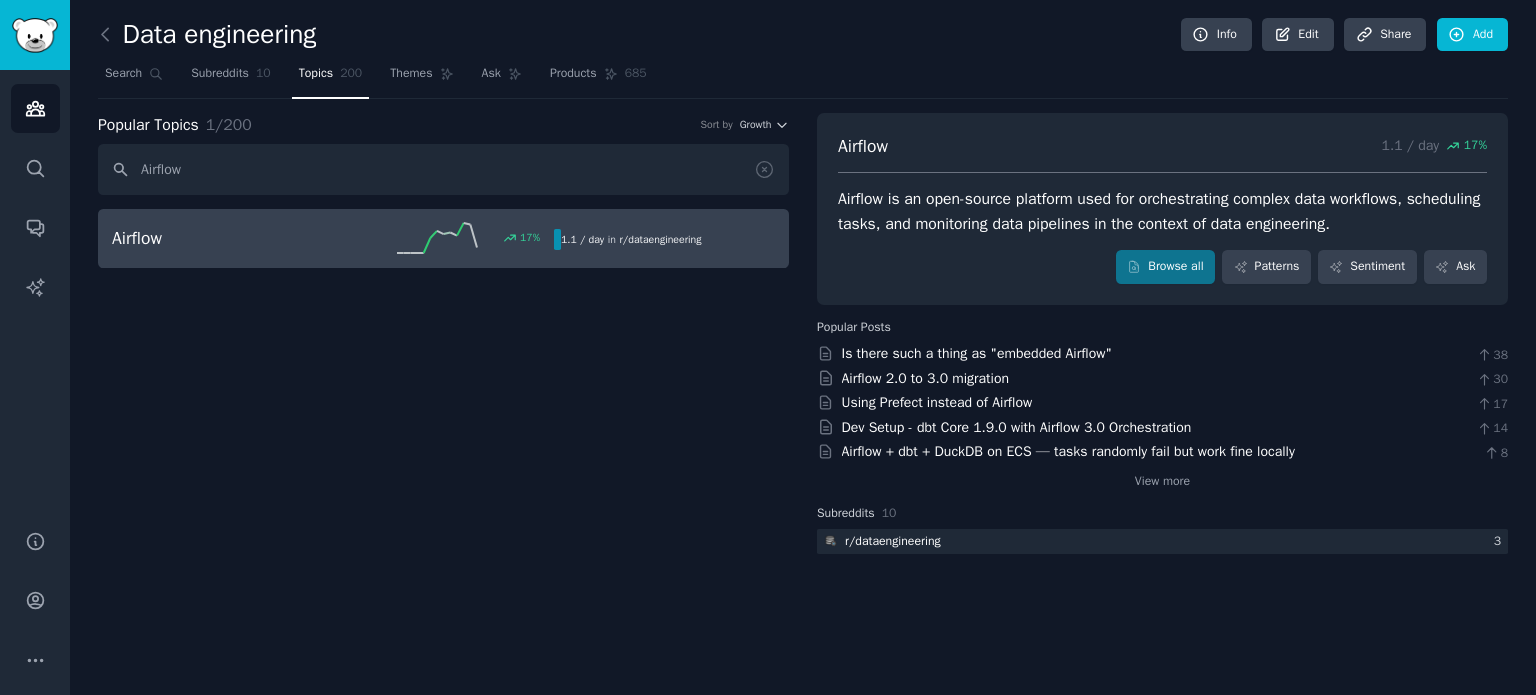 click on "Airflow 17 % 1.1 / day  in    r/ dataengineering" at bounding box center (443, 238) 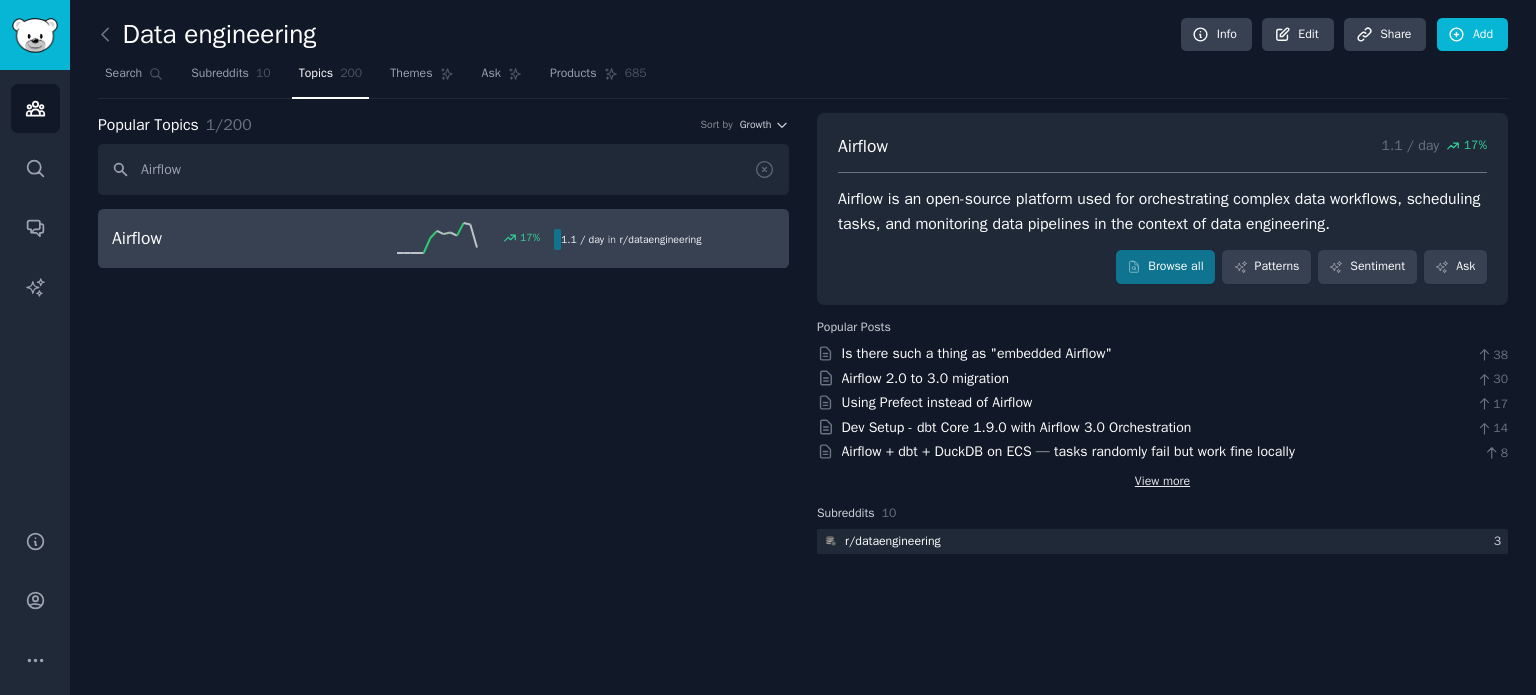 click on "View more" at bounding box center (1162, 482) 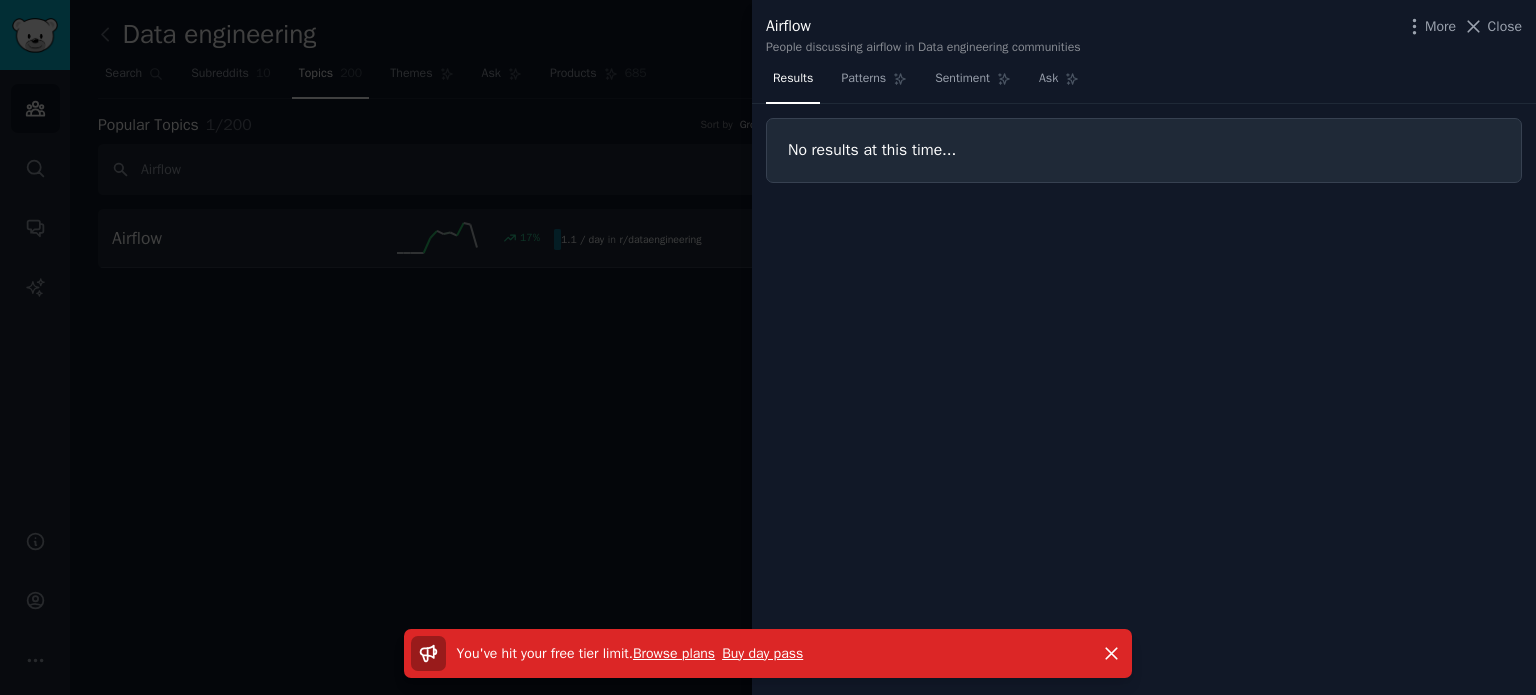click at bounding box center [768, 347] 